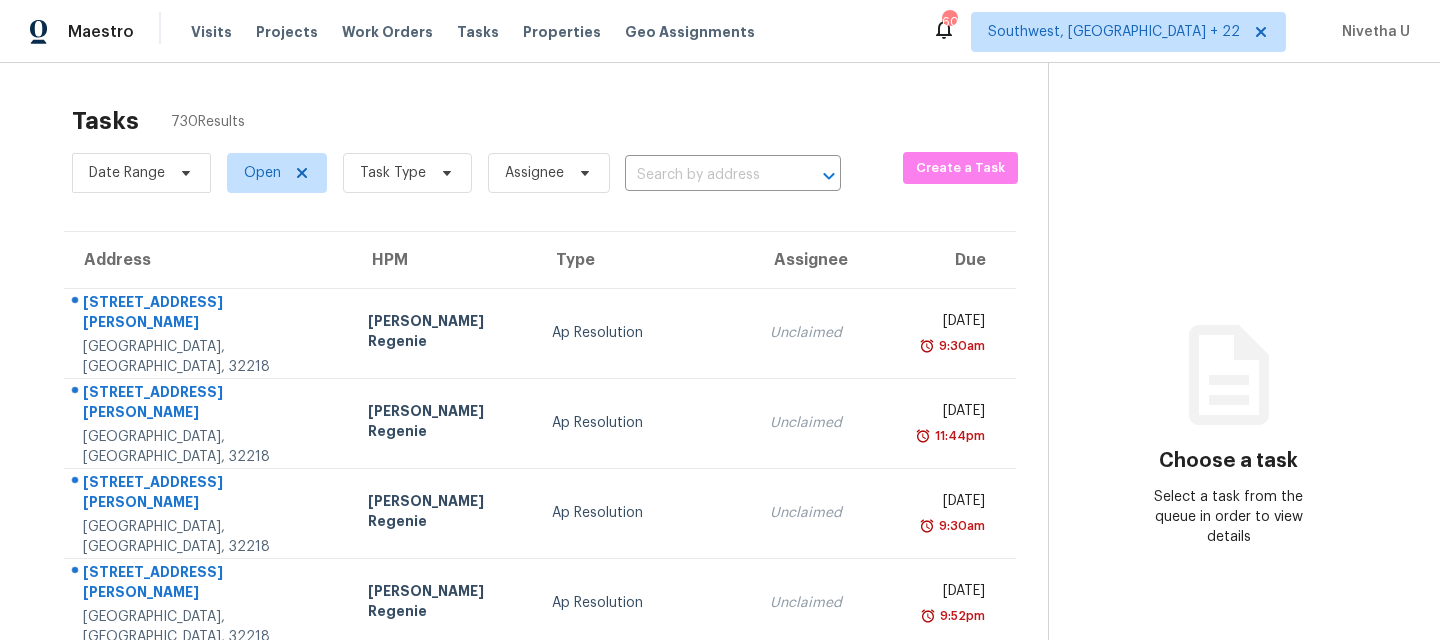 scroll, scrollTop: 0, scrollLeft: 0, axis: both 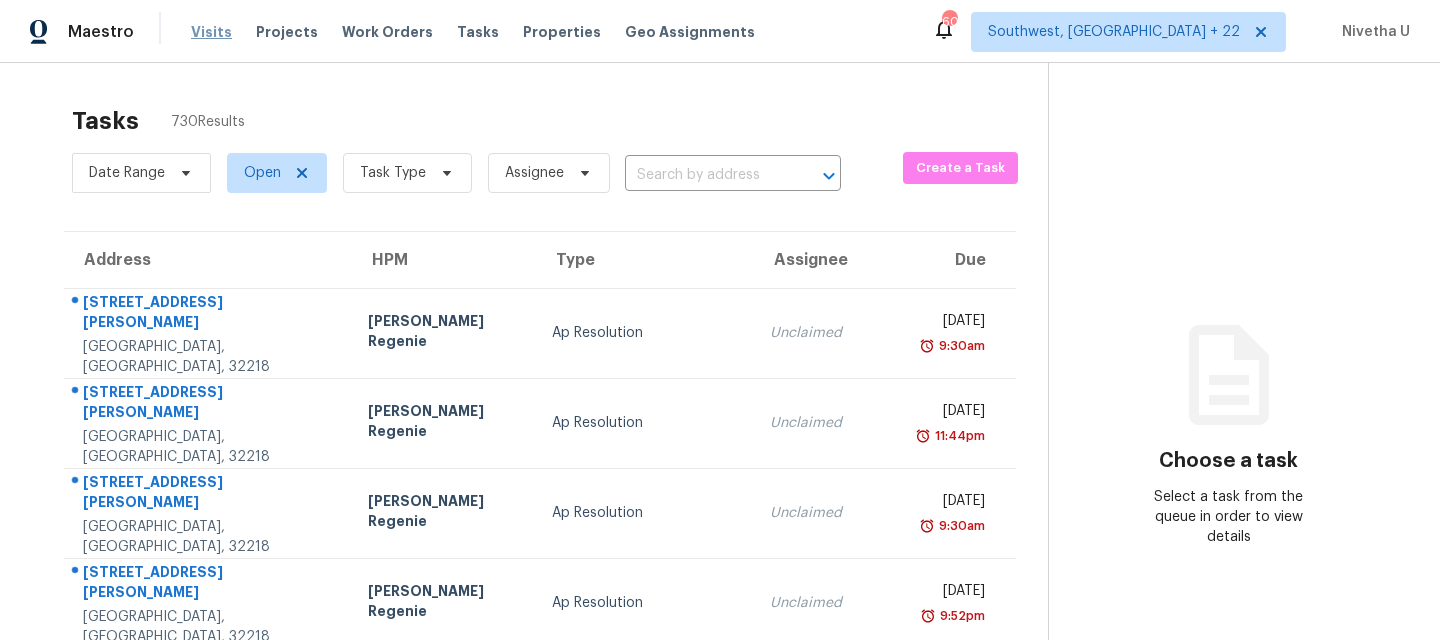 click on "Visits" at bounding box center (211, 32) 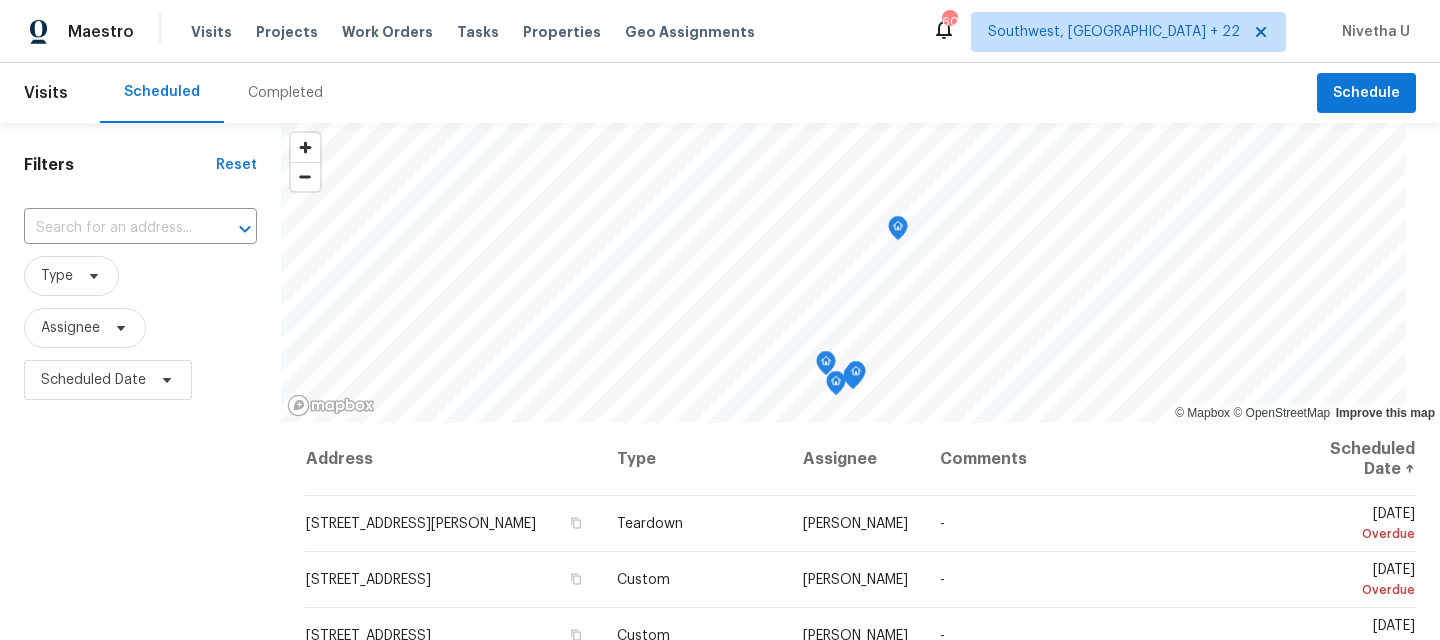 click on "Completed" at bounding box center (285, 93) 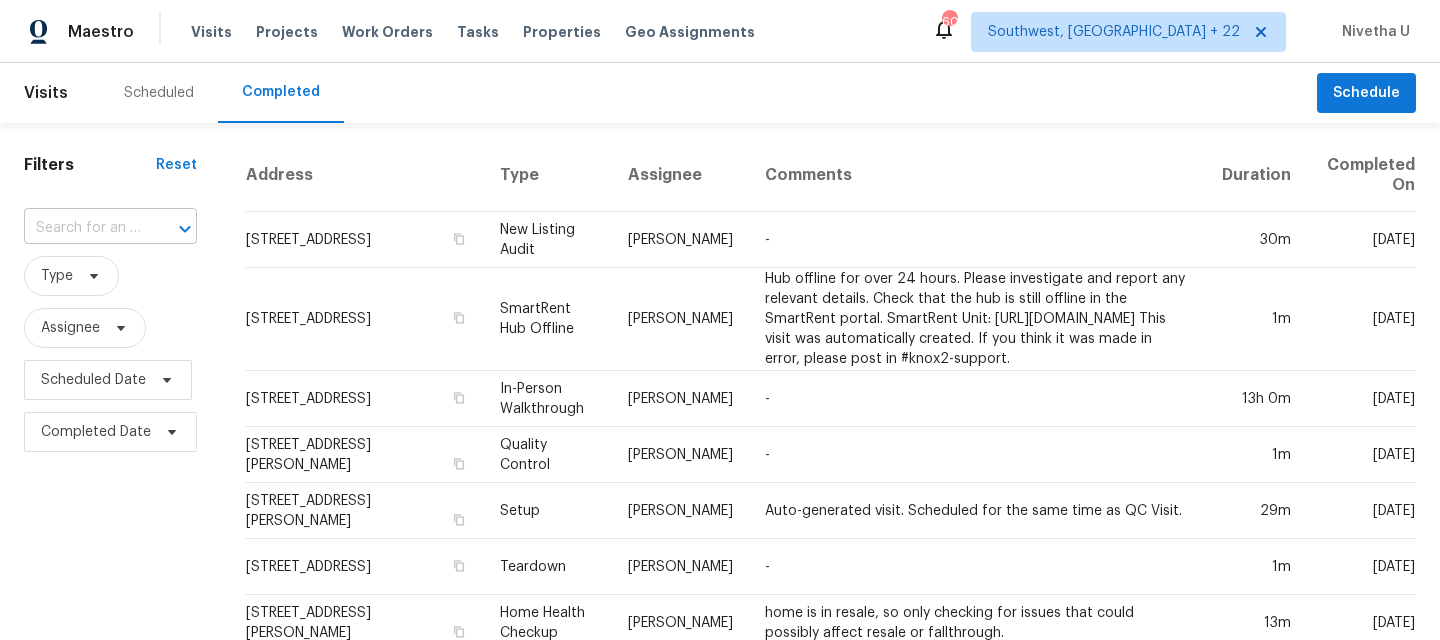 click at bounding box center [82, 228] 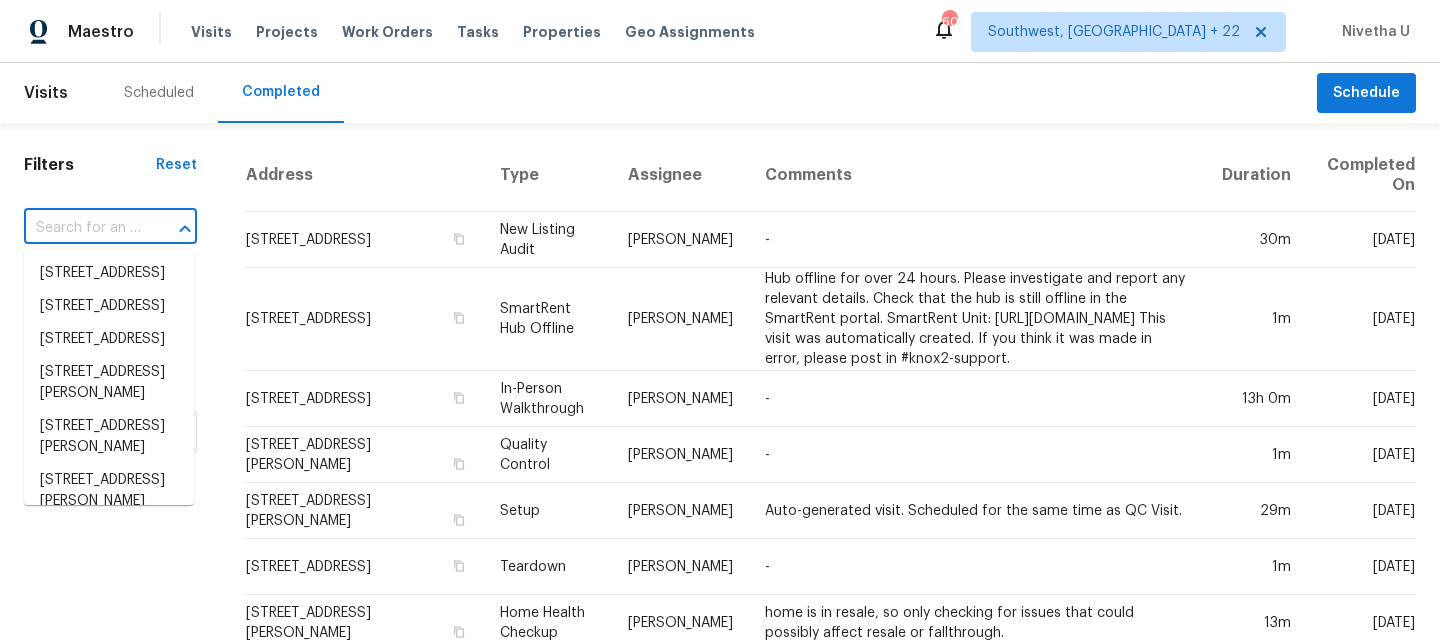 paste on "[STREET_ADDRESS][PERSON_NAME]" 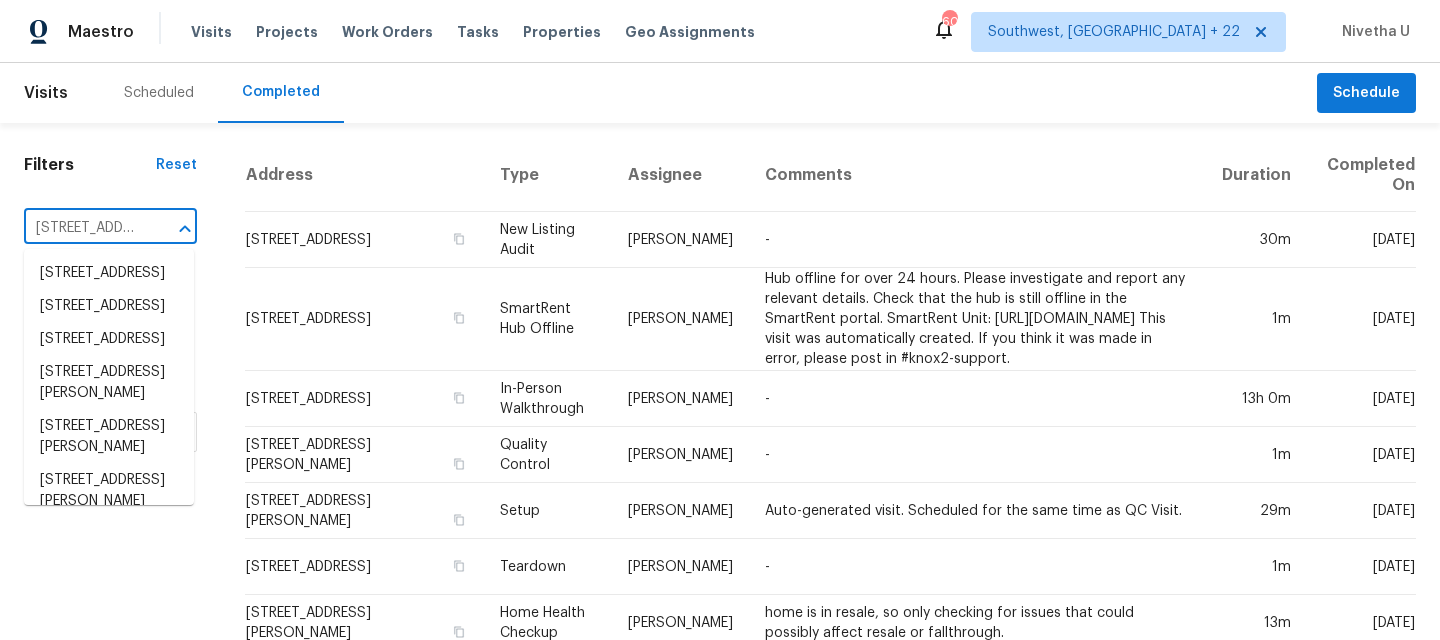 scroll, scrollTop: 0, scrollLeft: 244, axis: horizontal 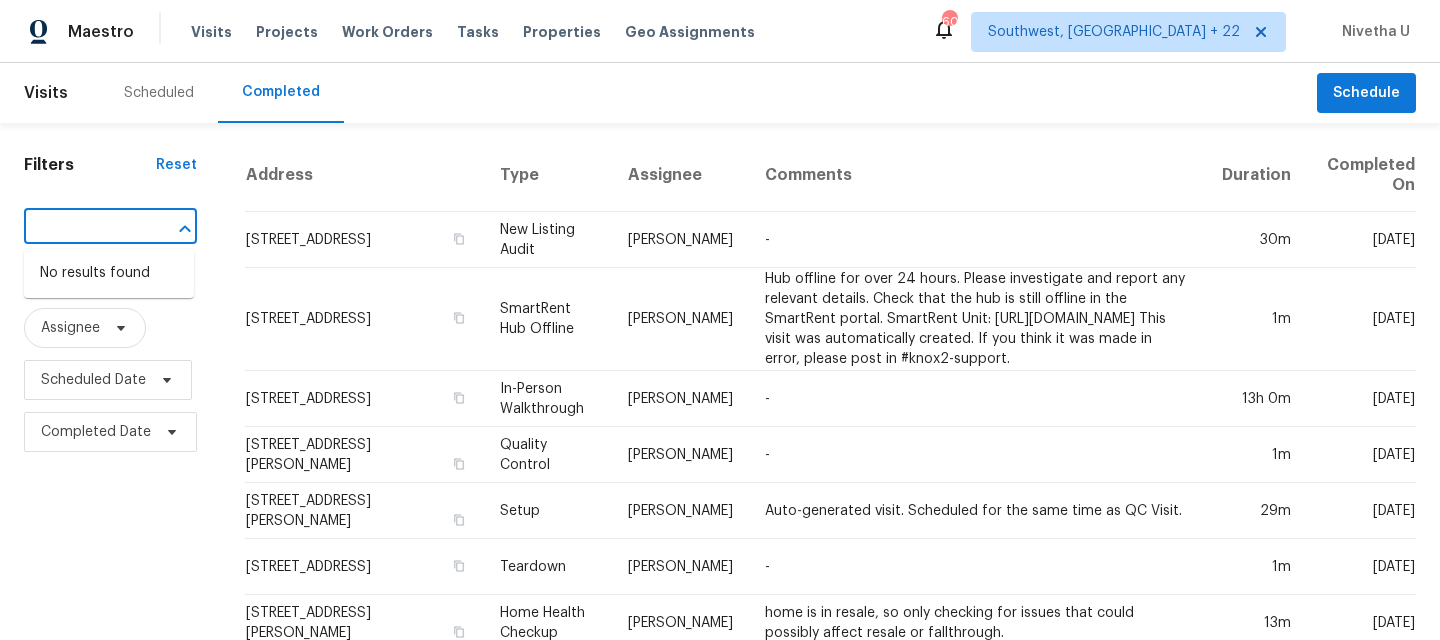 drag, startPoint x: 65, startPoint y: 228, endPoint x: 164, endPoint y: 228, distance: 99 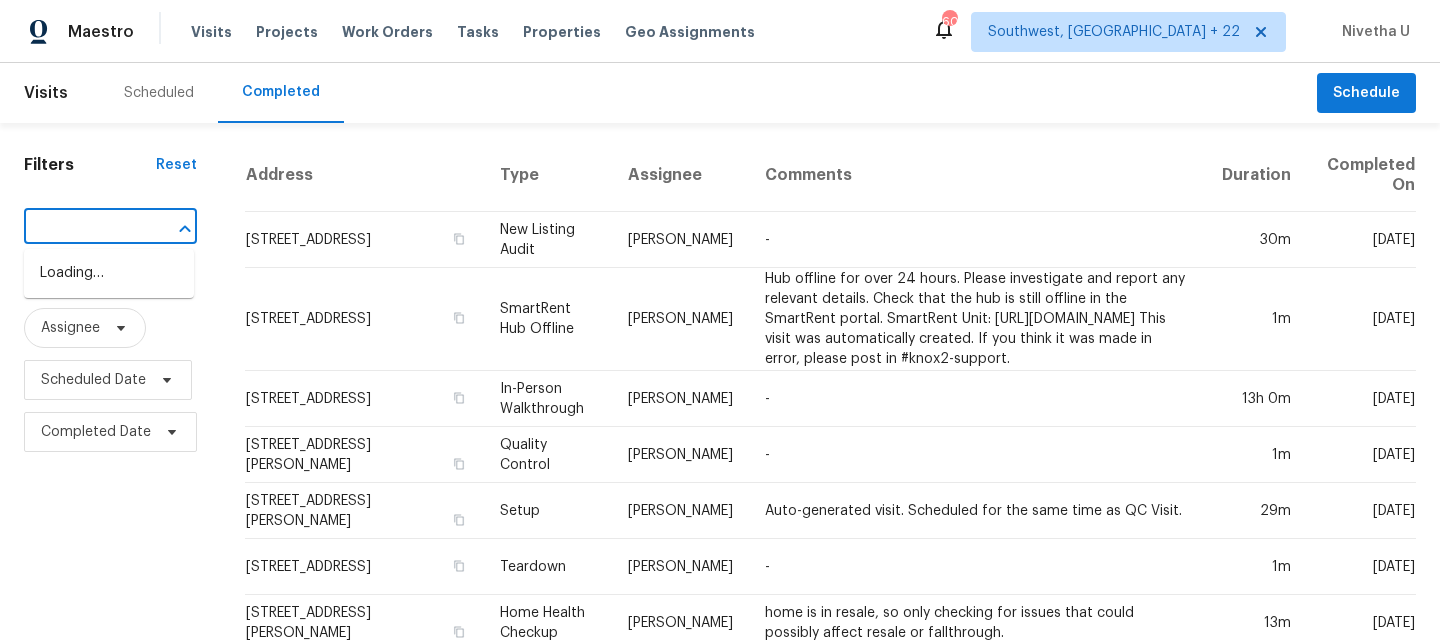 scroll, scrollTop: 0, scrollLeft: 123, axis: horizontal 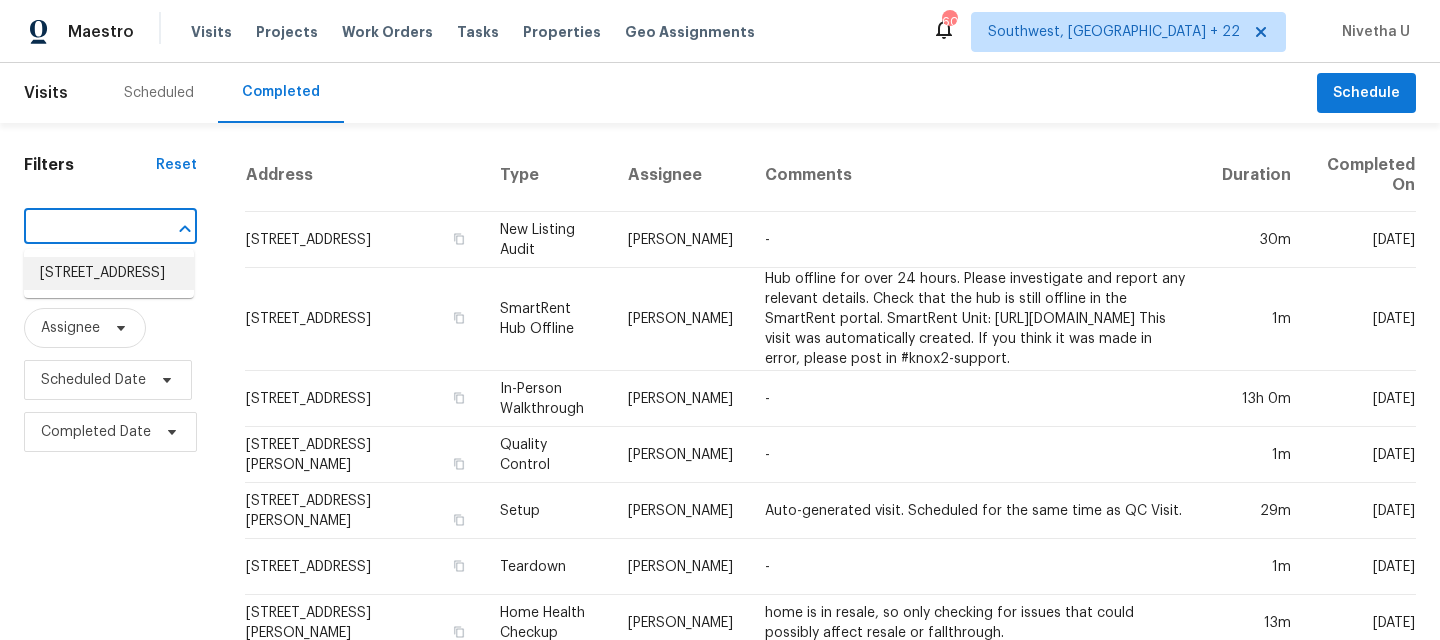 click on "[STREET_ADDRESS]" at bounding box center [109, 273] 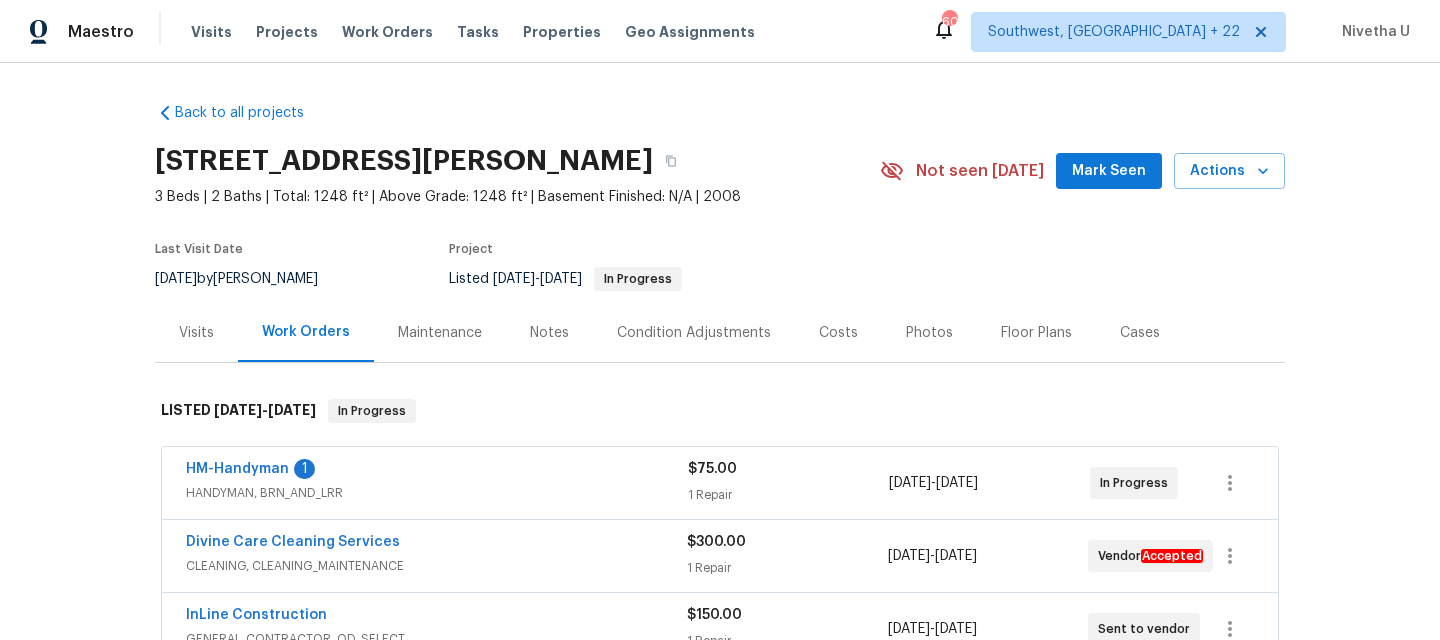 scroll, scrollTop: 0, scrollLeft: 0, axis: both 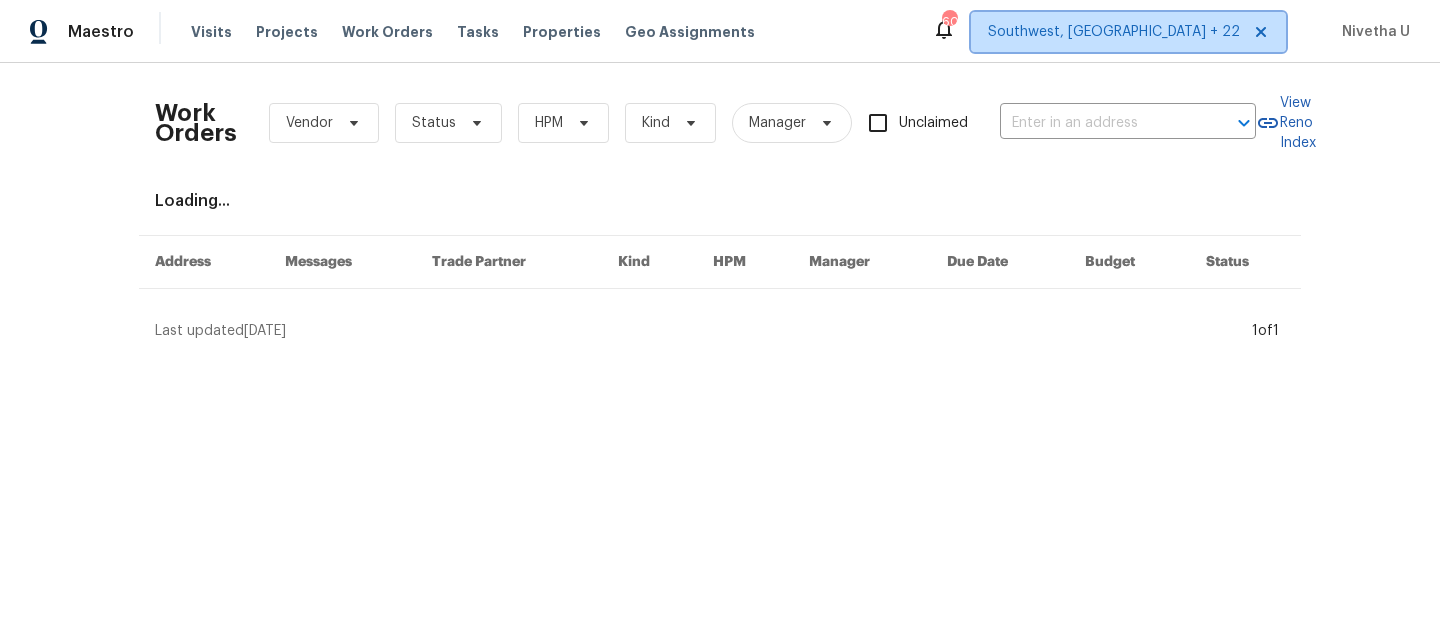click on "Southwest, [GEOGRAPHIC_DATA] + 22" at bounding box center [1114, 32] 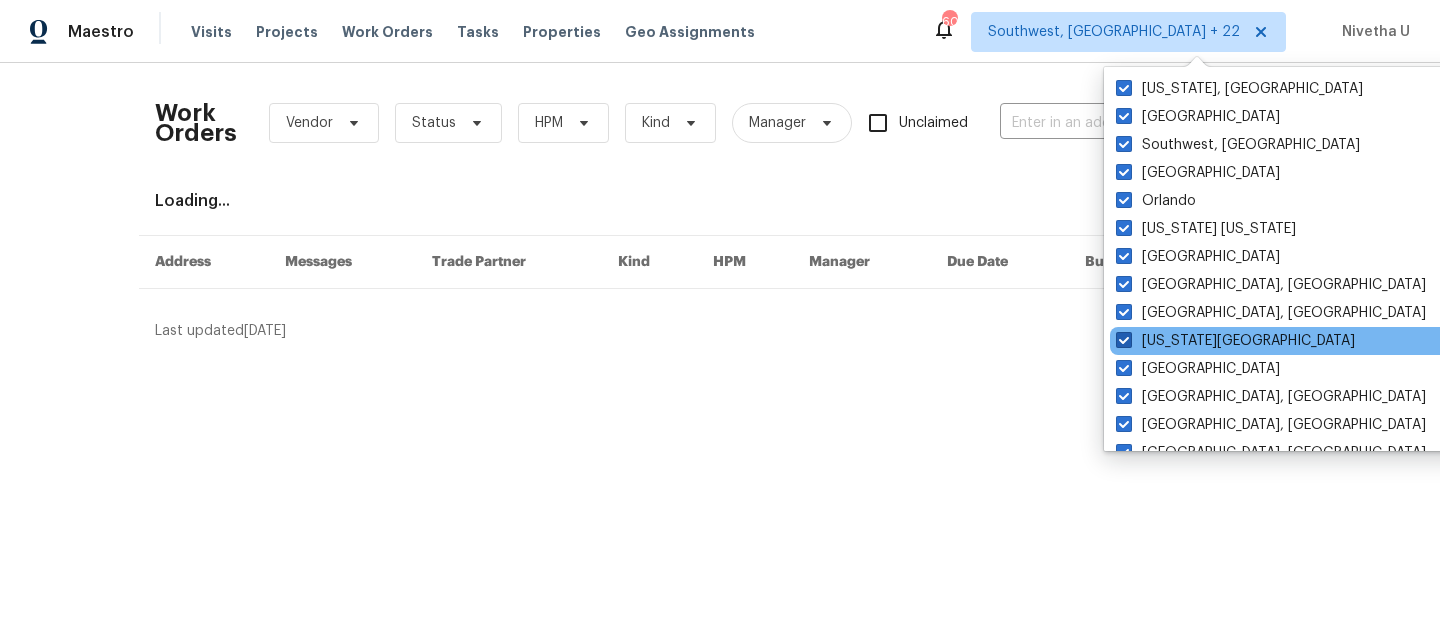 scroll, scrollTop: 1340, scrollLeft: 0, axis: vertical 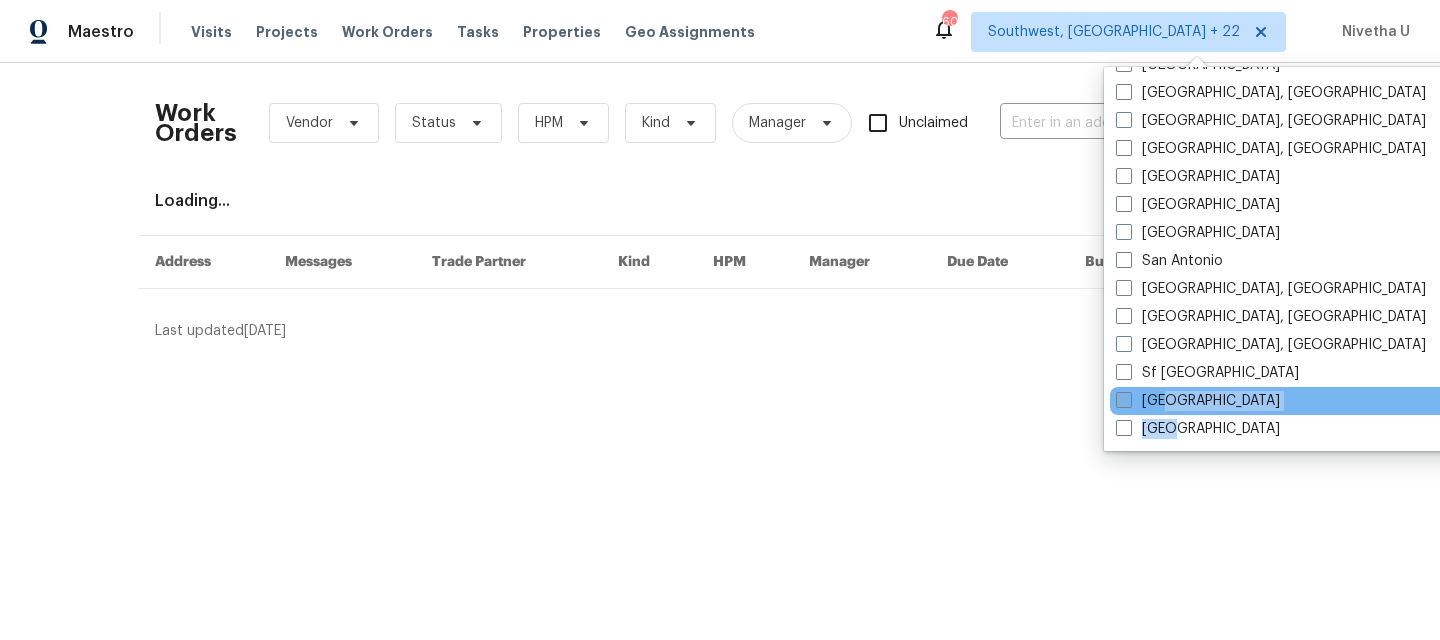 drag, startPoint x: 1169, startPoint y: 430, endPoint x: 1160, endPoint y: 398, distance: 33.24154 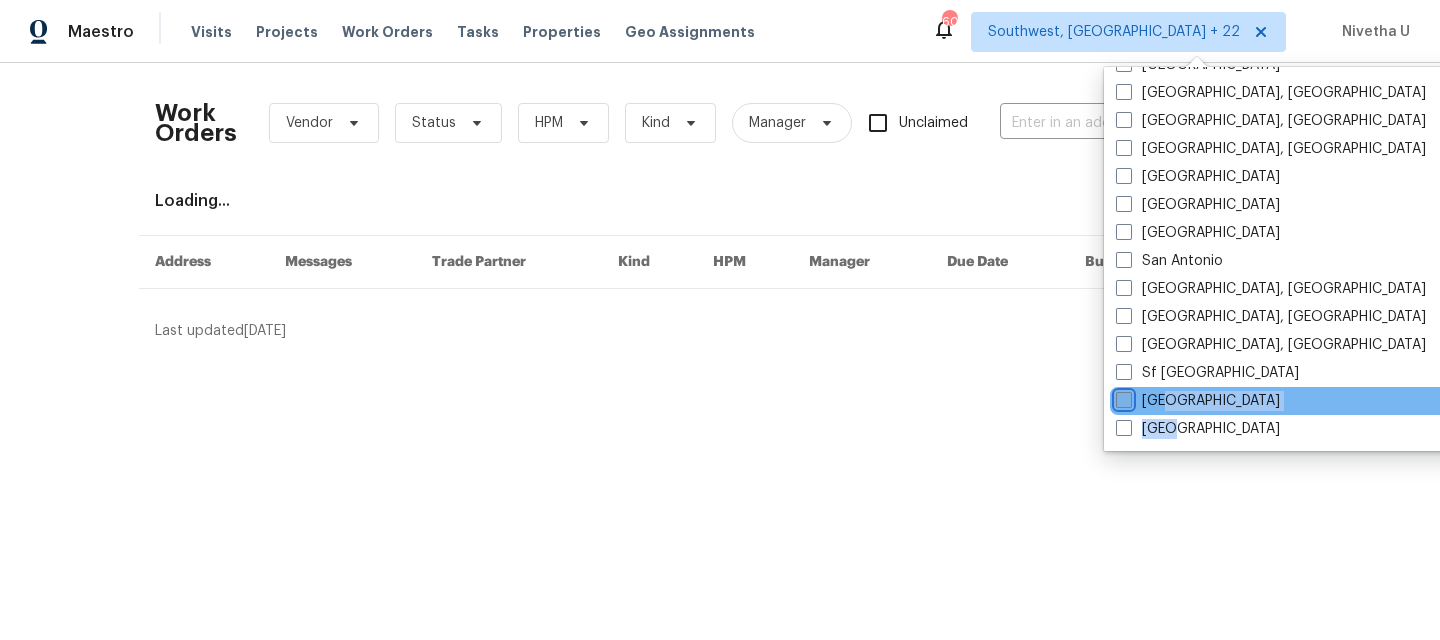 click on "St Louis" at bounding box center (1122, 397) 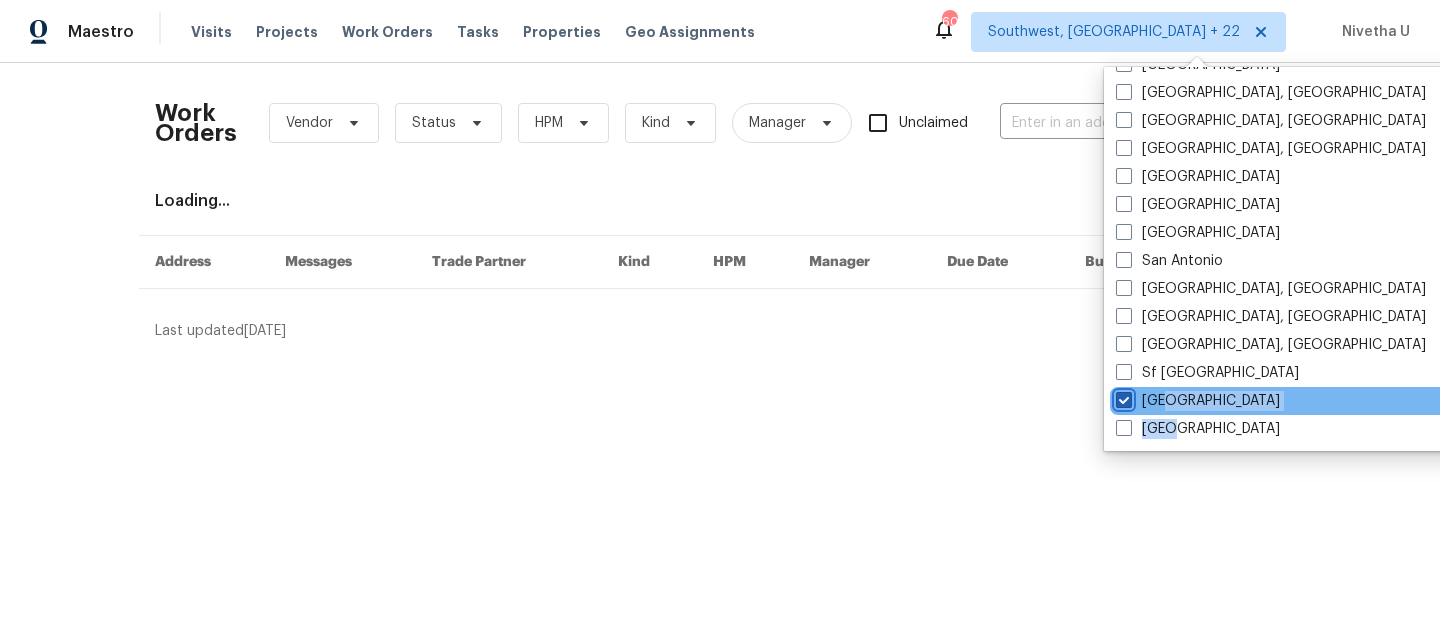 checkbox on "true" 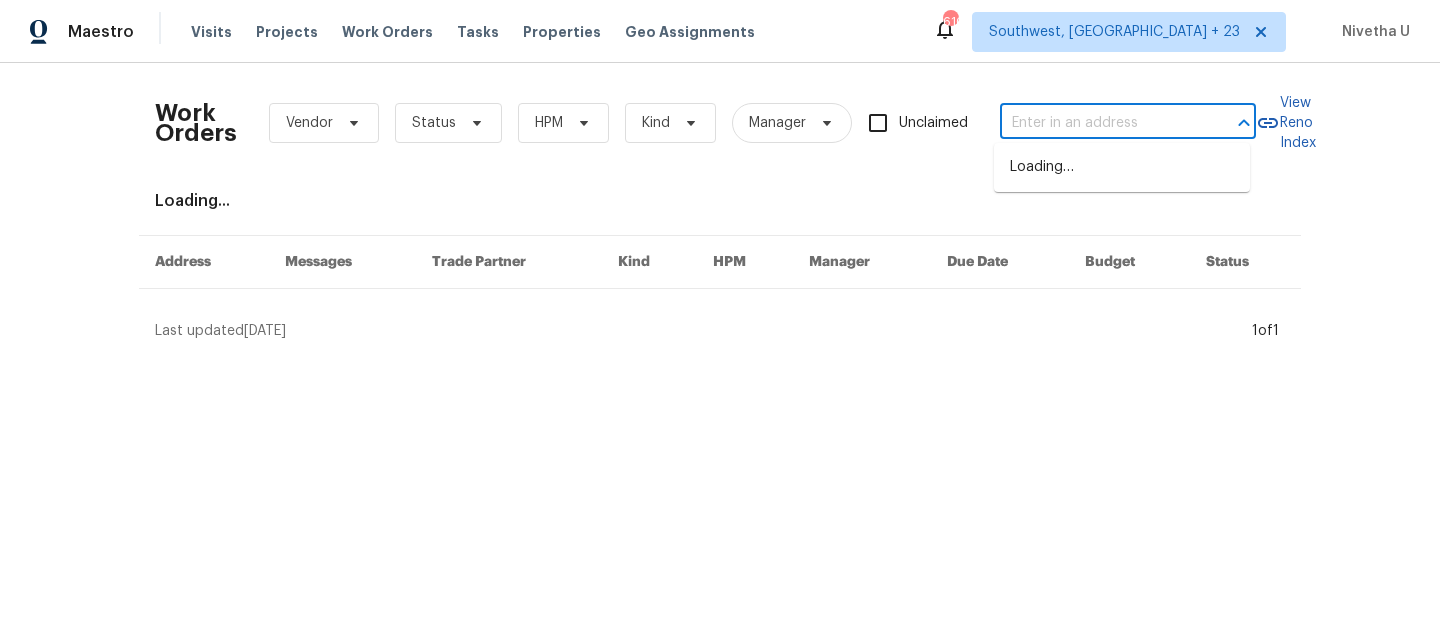 click at bounding box center [1100, 123] 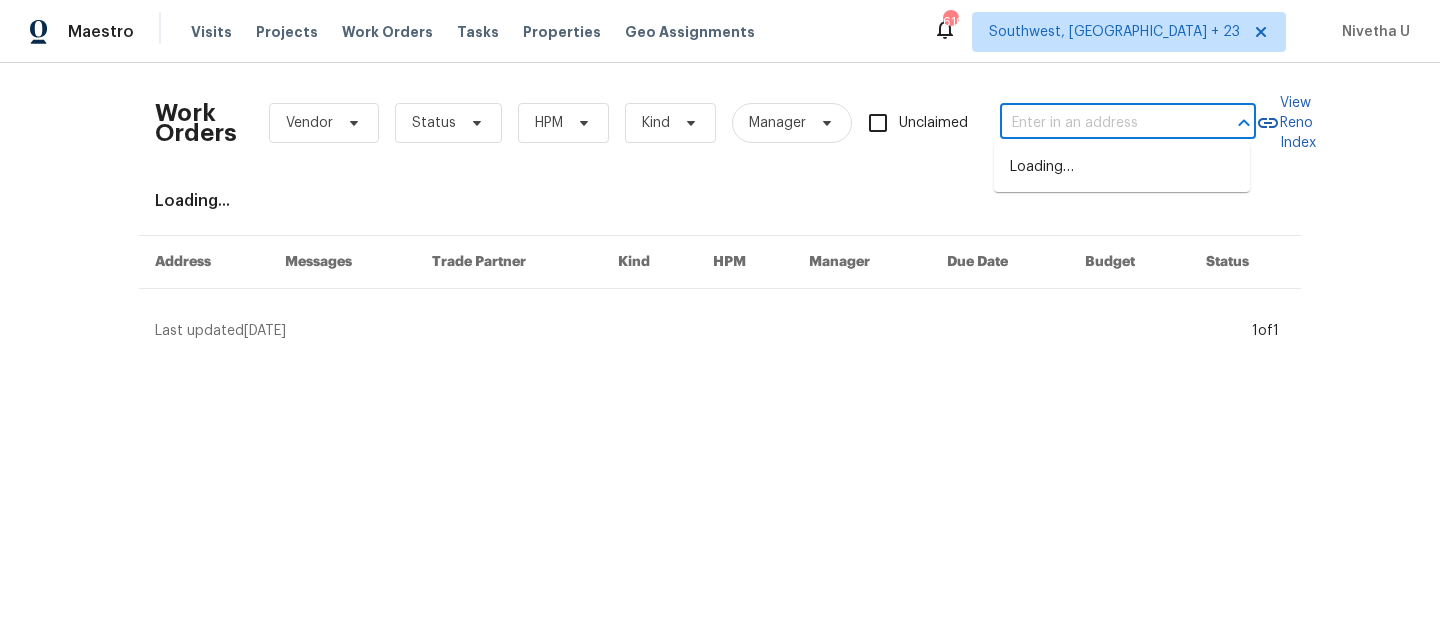 paste on "1112 N 2nd St Festus, MO 63028" 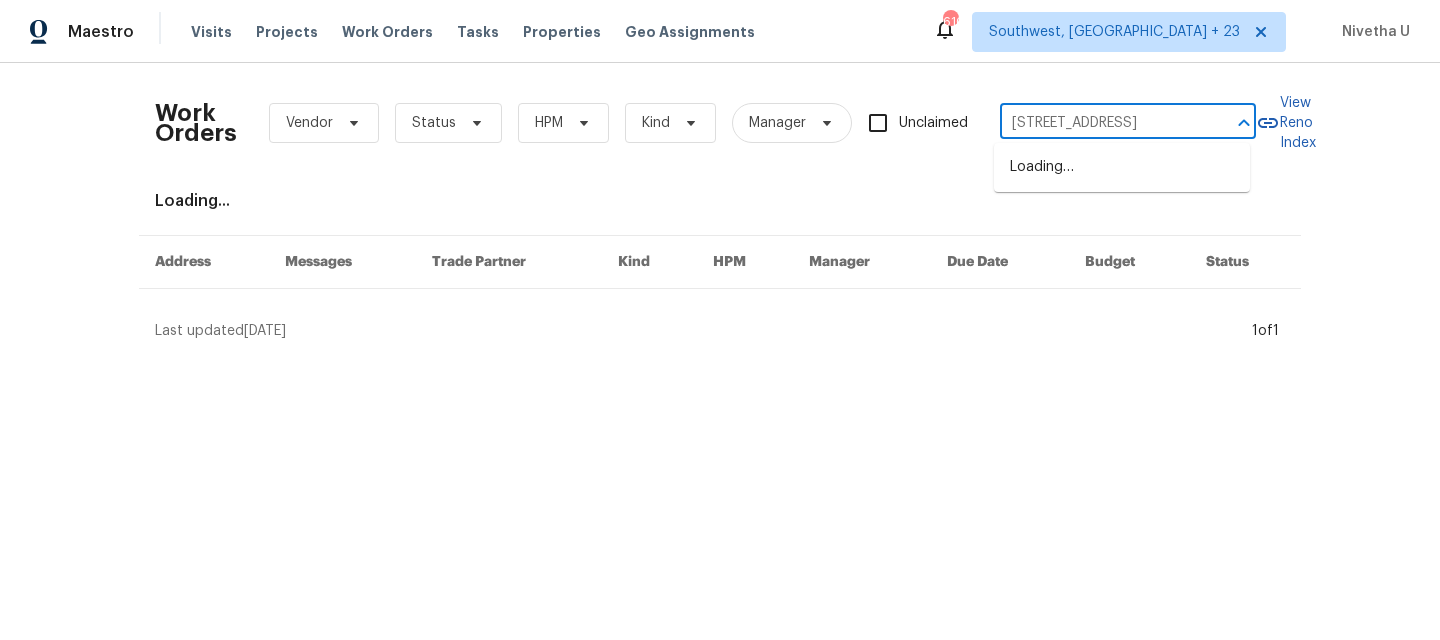 scroll, scrollTop: 0, scrollLeft: 19, axis: horizontal 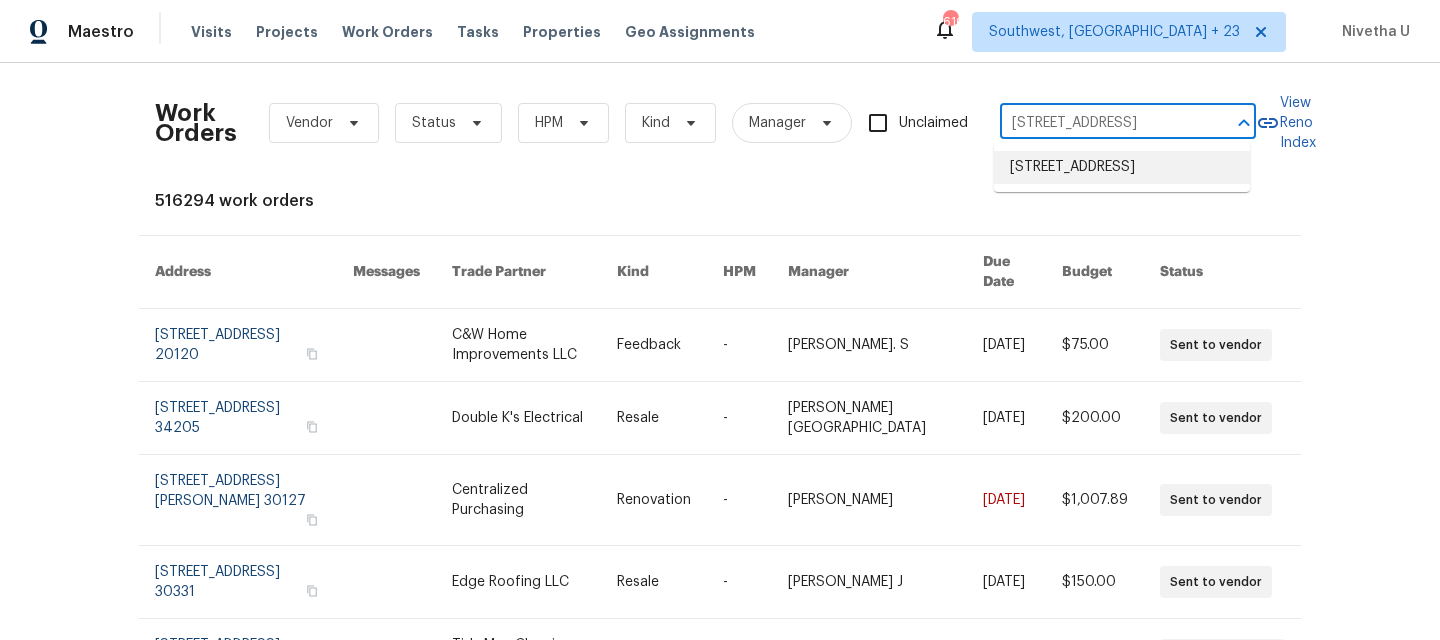 click on "1112 N 2nd St, Festus, MO 63028" at bounding box center (1122, 167) 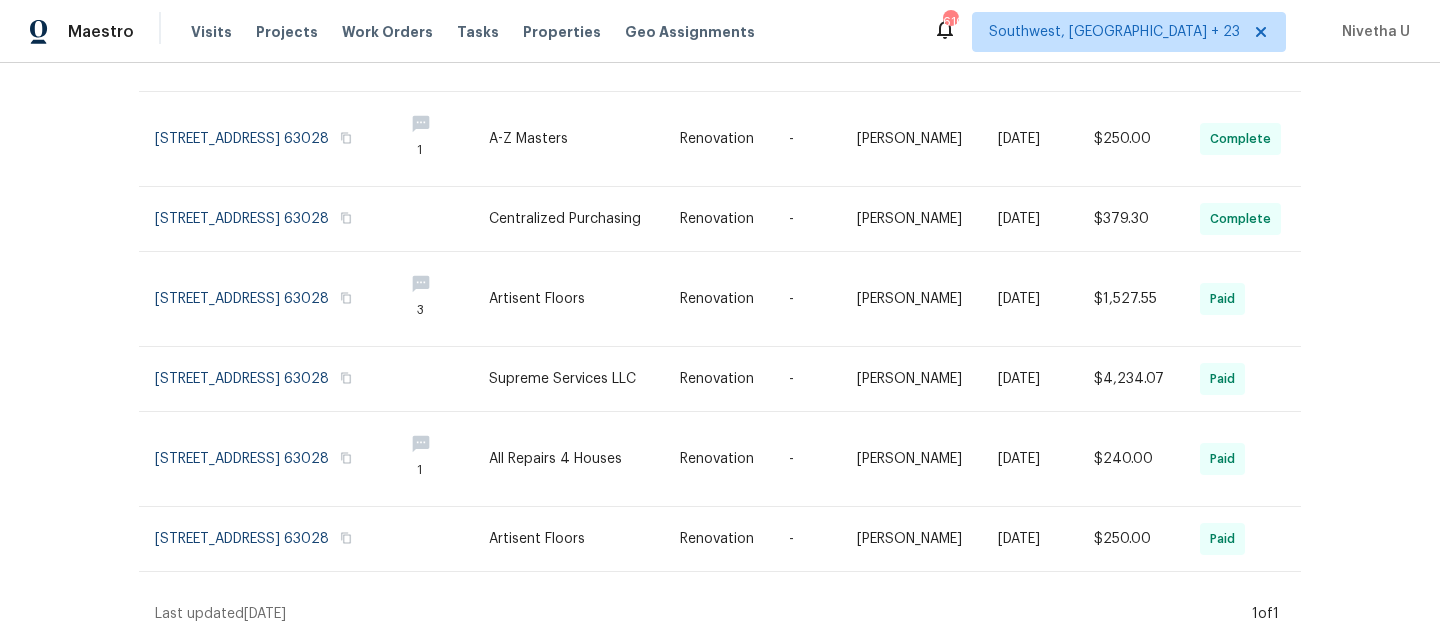 scroll, scrollTop: 0, scrollLeft: 0, axis: both 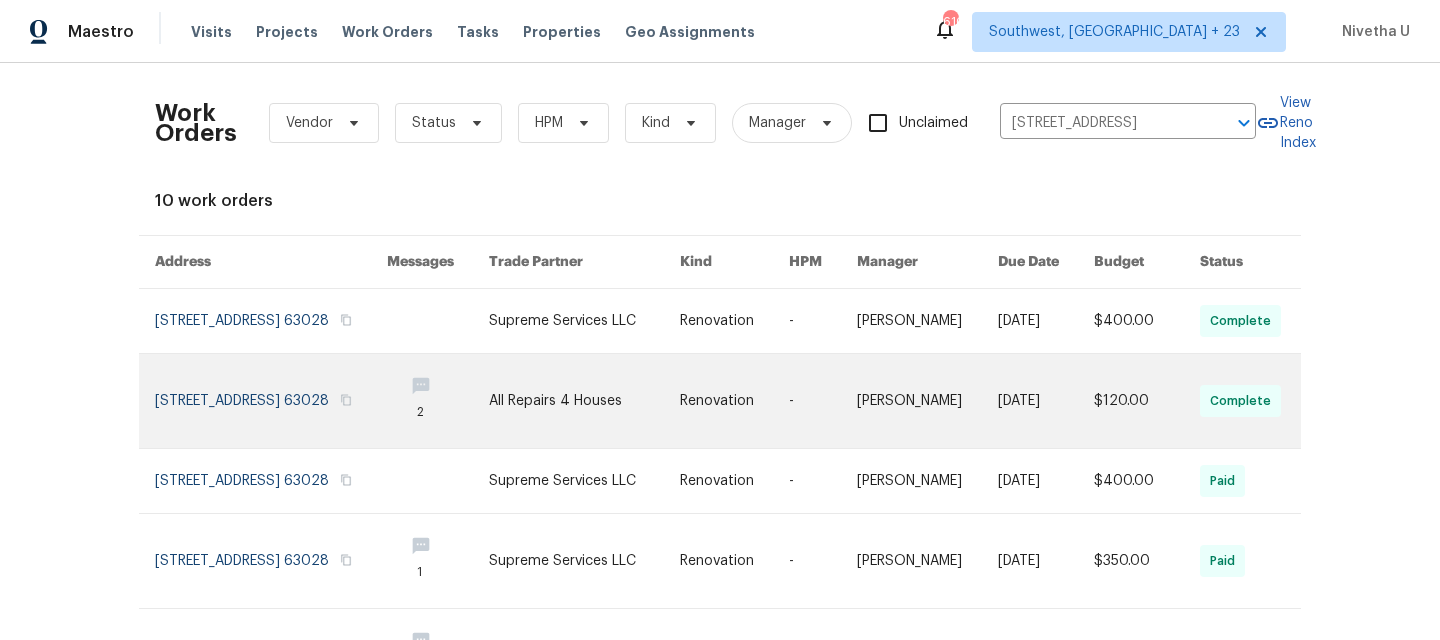 click at bounding box center [271, 401] 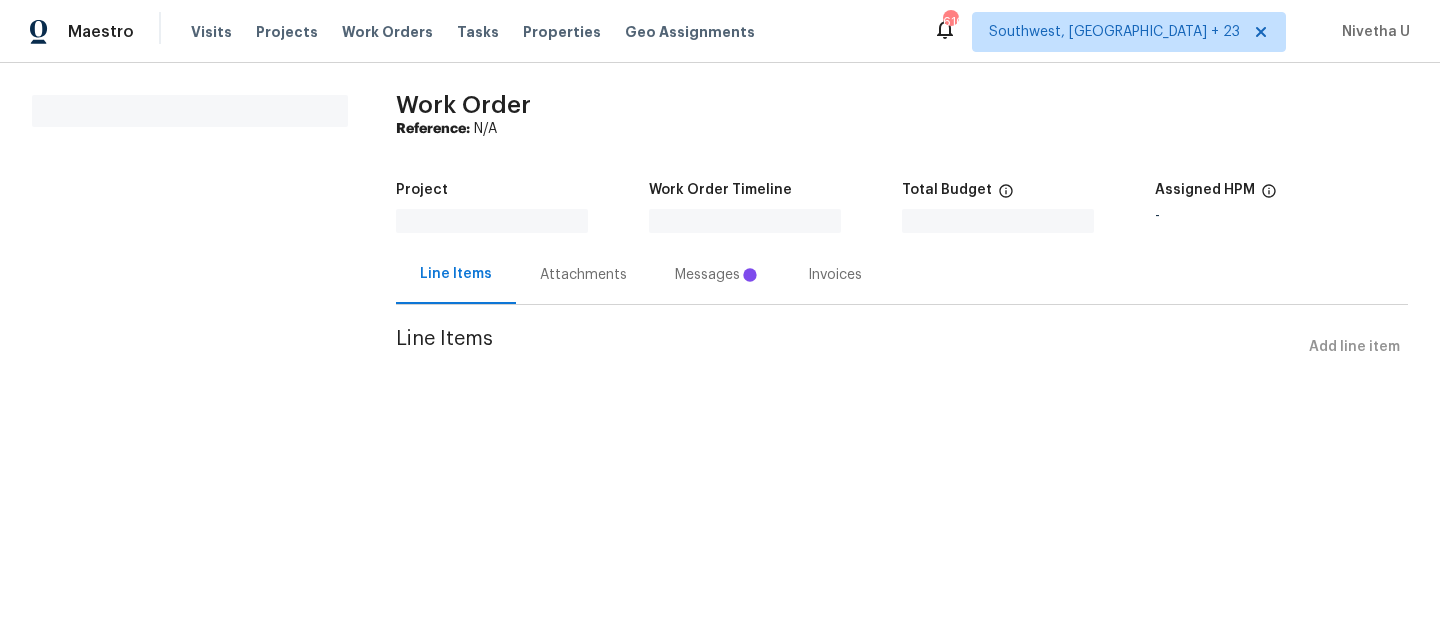 click on "All work orders" at bounding box center [190, 242] 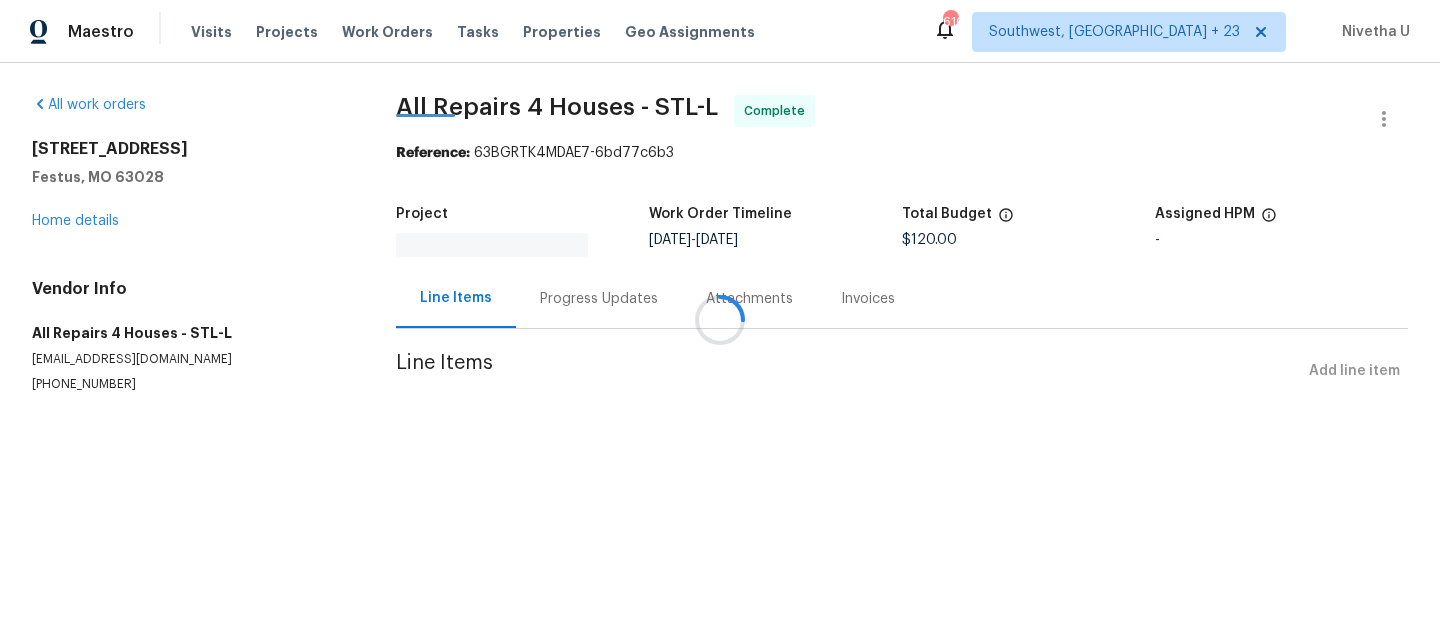 click at bounding box center (720, 320) 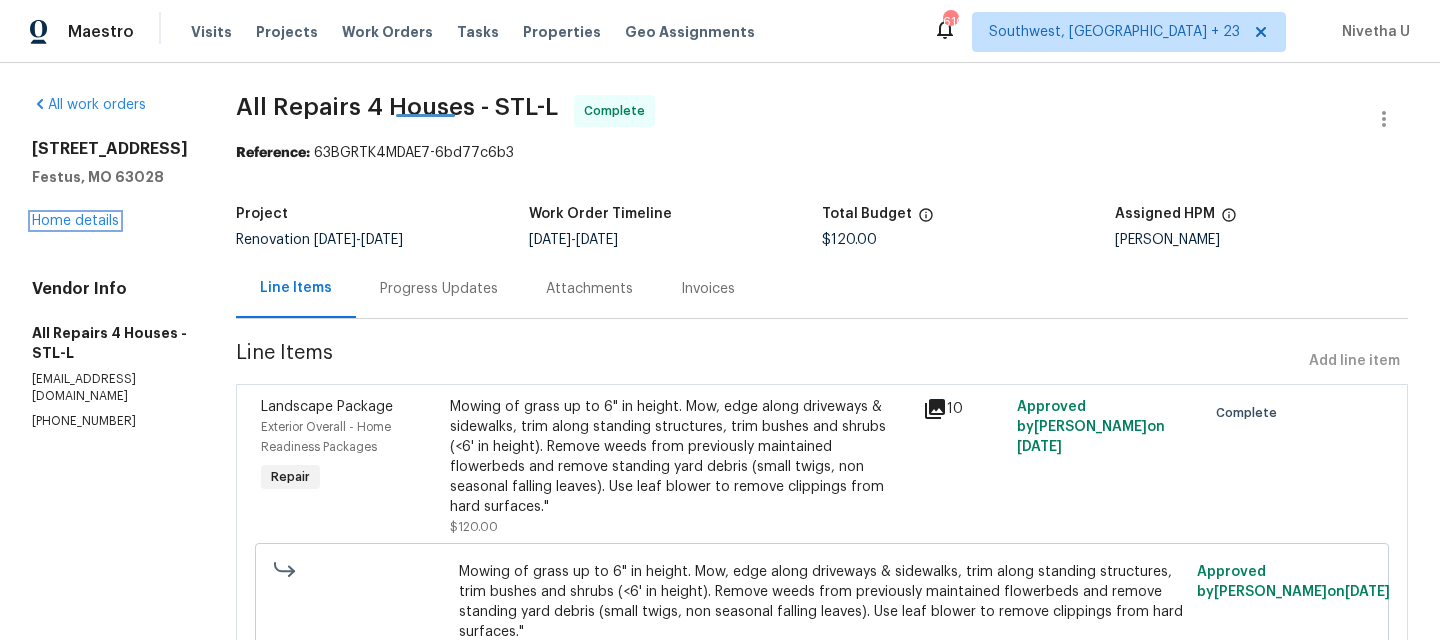 click on "Home details" at bounding box center [75, 221] 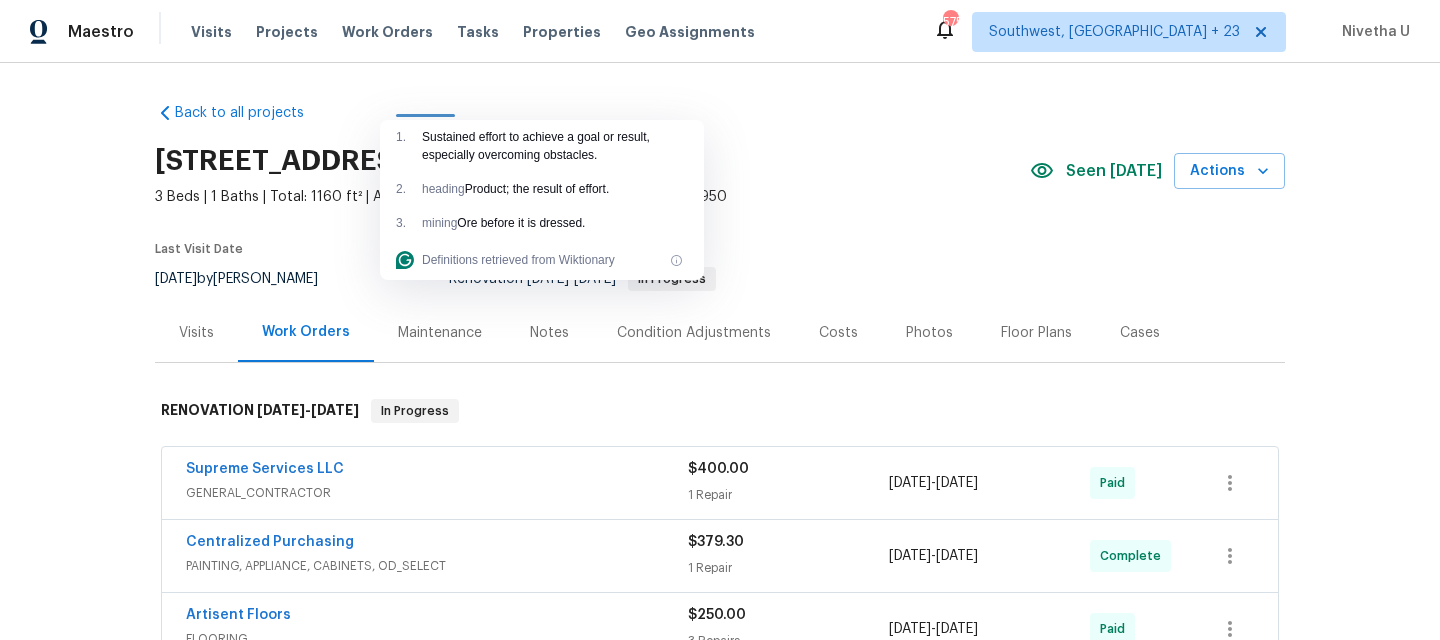 click on "Back to all projects 1112 N 2nd St, Festus, MO 63028 3 Beds | 1 Baths | Total: 1160 ft² | Above Grade: 1160 ft² | Basement Finished: N/A | 1950 Seen today Actions Last Visit Date 7/8/2025  by  James Nolting   Project Renovation   5/14/2025  -  7/9/2025 In Progress Visits Work Orders Maintenance Notes Condition Adjustments Costs Photos Floor Plans Cases RENOVATION   5/14/25  -  7/9/25 In Progress Supreme Services LLC GENERAL_CONTRACTOR $400.00 1 Repair 6/23/2025  -  6/25/2025 Paid Centralized Purchasing PAINTING, APPLIANCE, CABINETS, OD_SELECT $379.30 1 Repair 5/20/2025  -  5/20/2025 Complete Artisent Floors FLOORING $250.00 3 Repairs 5/15/2025  -  5/16/2025 Paid Supreme Services LLC GENERAL_CONTRACTOR $4,234.07 9 Repairs 5/20/2025  -  5/27/2025 Paid All Repairs 4 Houses SNOW, LANDSCAPING_MAINTENANCE, HARDSCAPE_LANDSCAPE $240.00 2 Repairs 5/15/2025  -  5/19/2025 Paid All Repairs 4 Houses SNOW, LANDSCAPING_MAINTENANCE, HARDSCAPE_LANDSCAPE $120.00 1 Repair 6/23/2025  -  6/25/2025 Complete A-Z Masters $250.00 (" at bounding box center [720, 351] 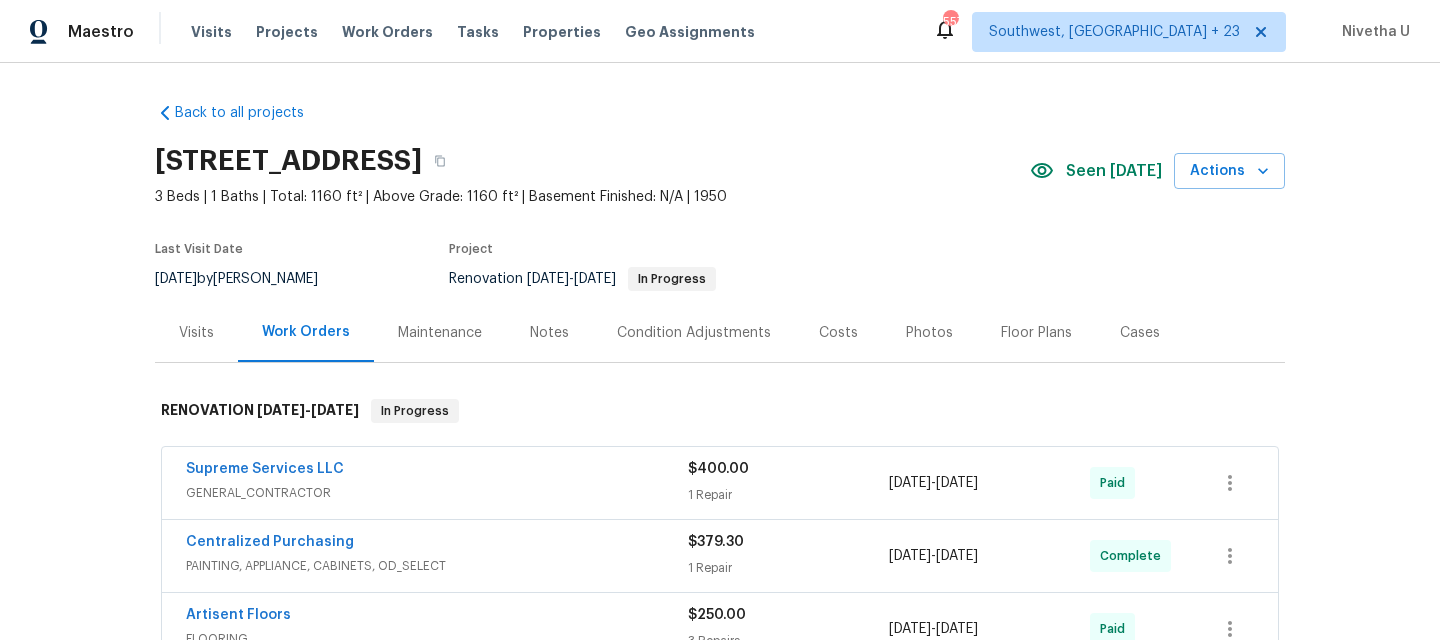 click on "1112 N 2nd St, Festus, MO 63028 3 Beds | 1 Baths | Total: 1160 ft² | Above Grade: 1160 ft² | Basement Finished: N/A | 1950 Seen today Actions Last Visit Date 7/8/2025  by  James Nolting   Project Renovation   5/14/2025  -  7/9/2025 In Progress" at bounding box center (720, 219) 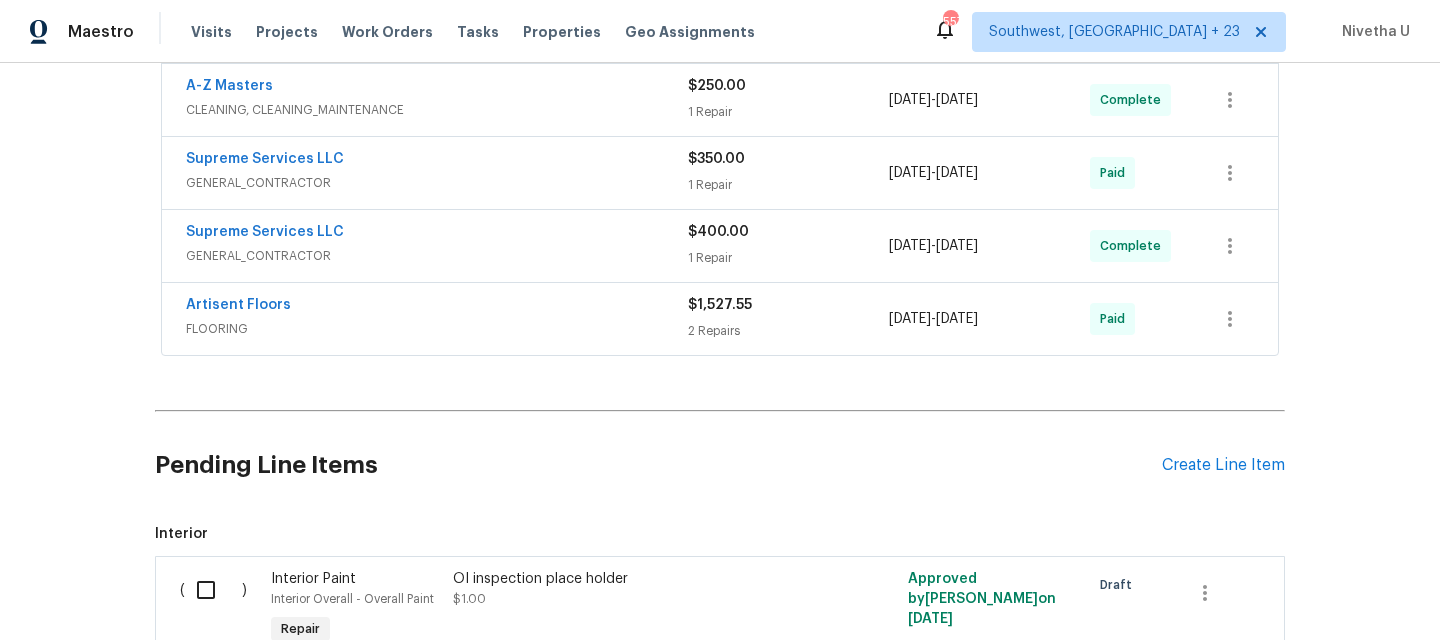 scroll, scrollTop: 819, scrollLeft: 0, axis: vertical 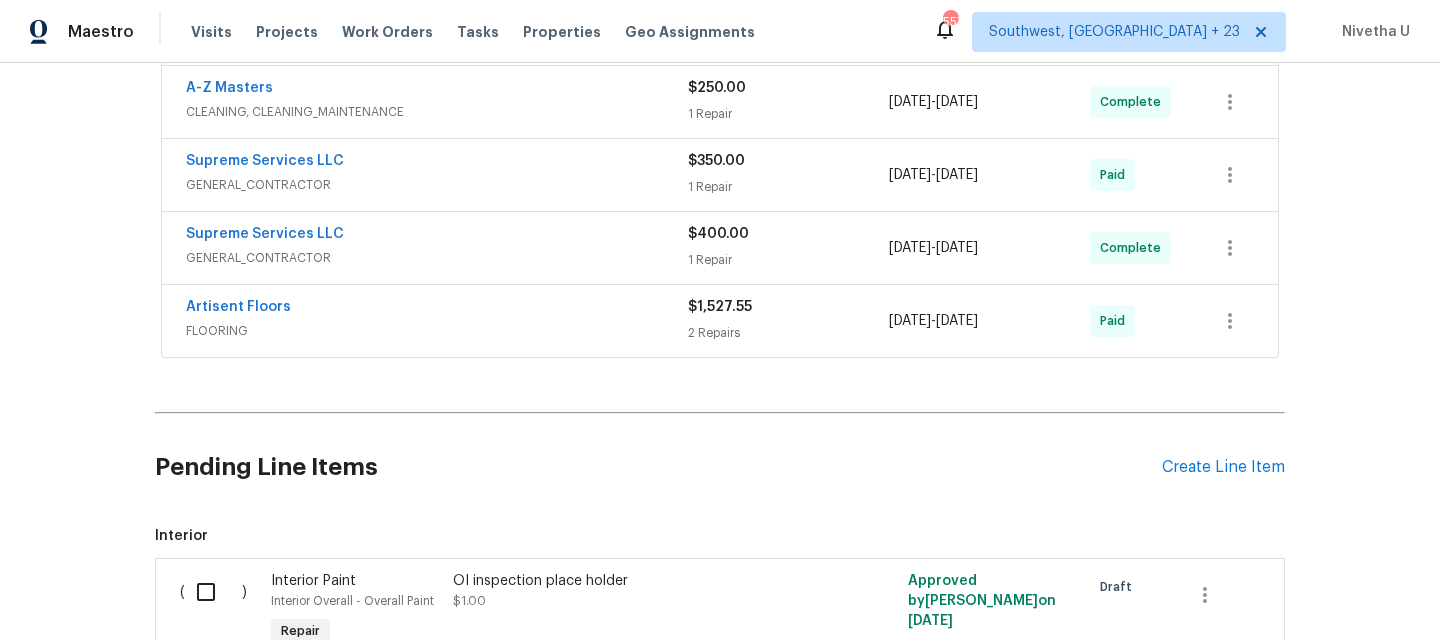click on "FLOORING" at bounding box center (437, 331) 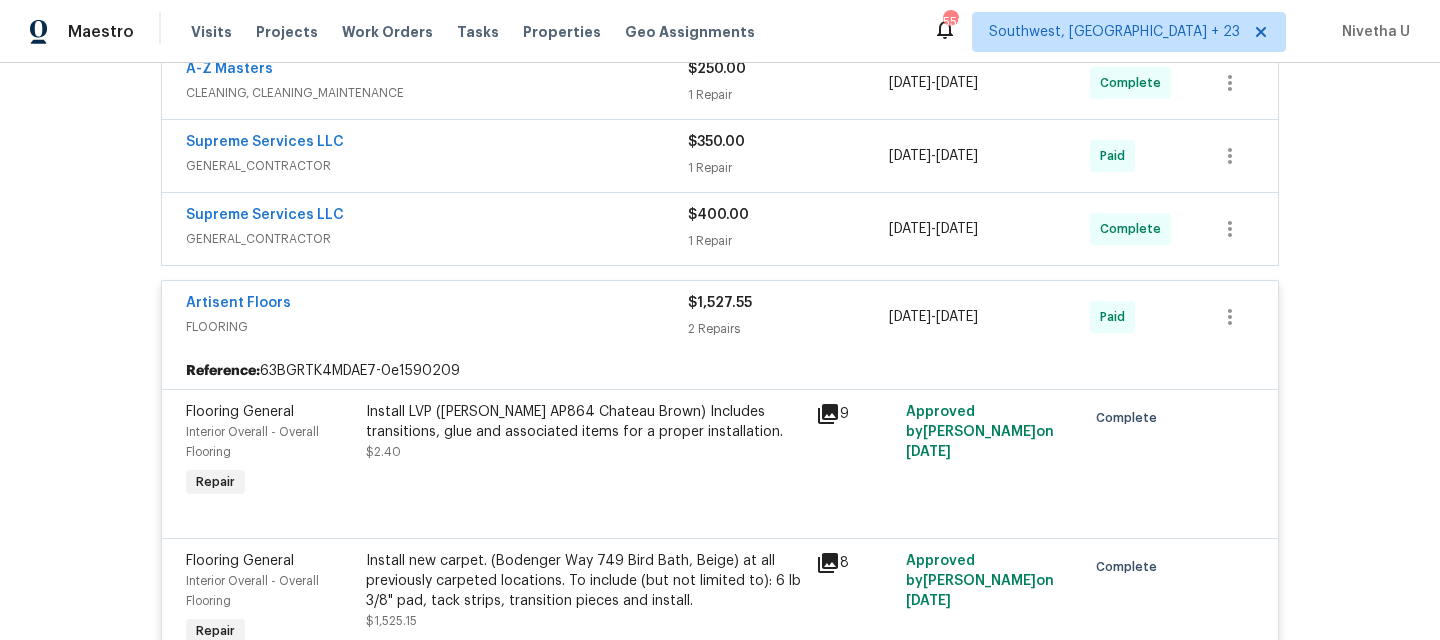 scroll, scrollTop: 835, scrollLeft: 0, axis: vertical 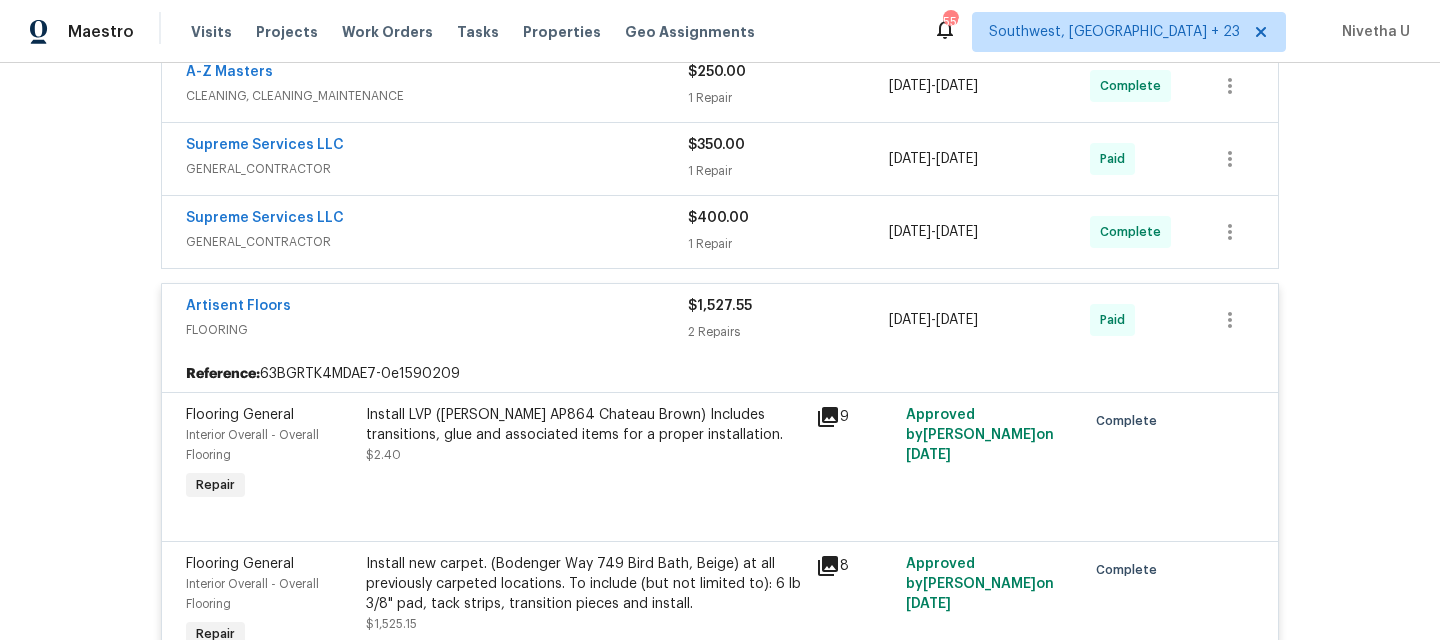 click on "Artisent Floors" at bounding box center (437, 308) 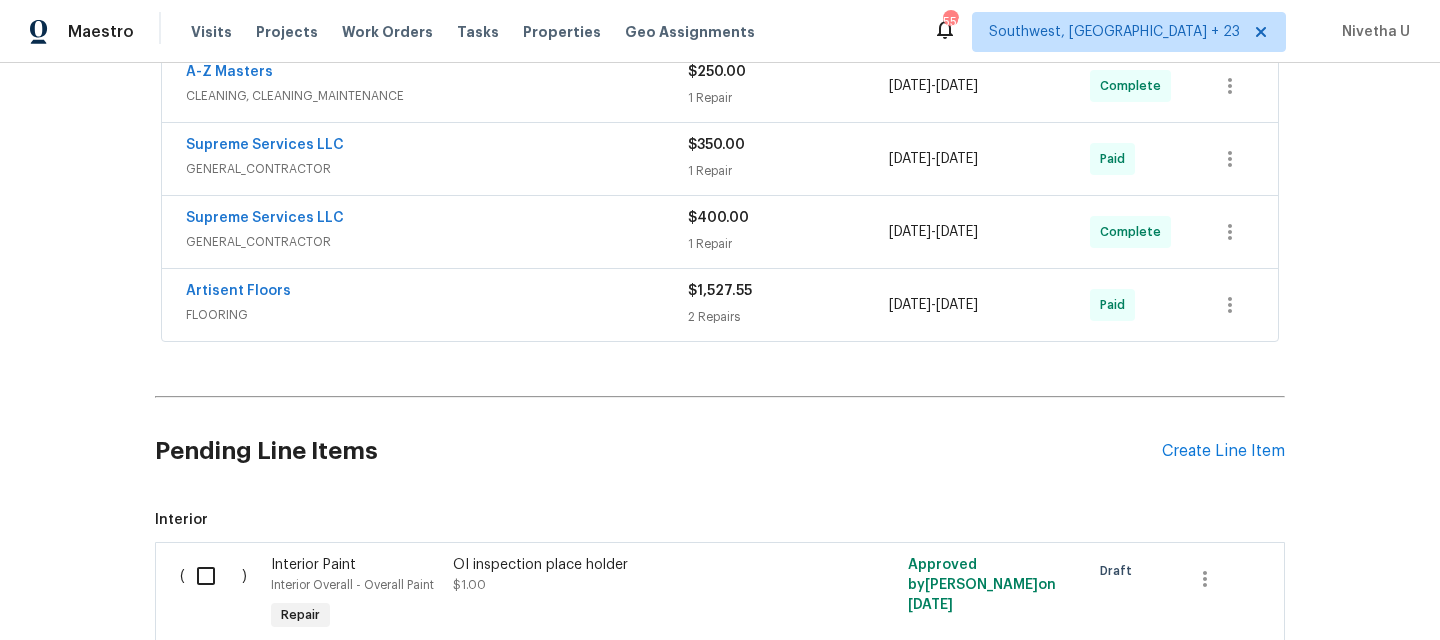 click on "GENERAL_CONTRACTOR" at bounding box center [437, 242] 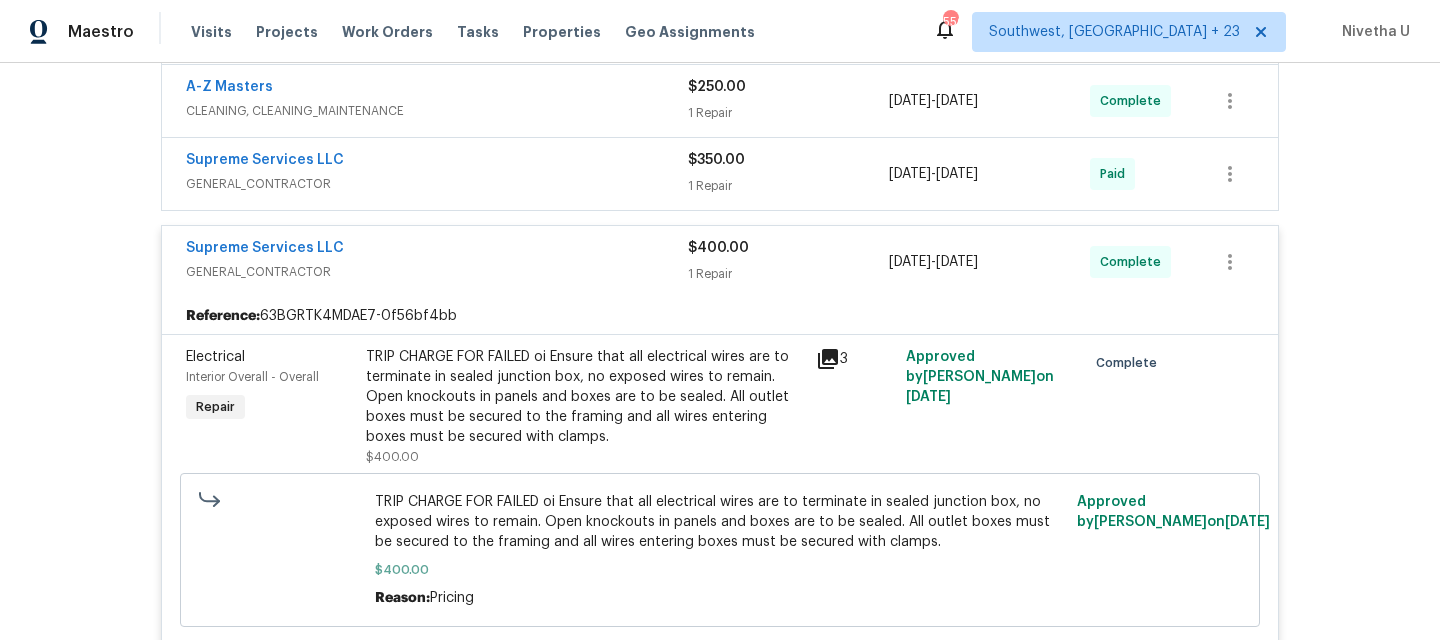 scroll, scrollTop: 815, scrollLeft: 0, axis: vertical 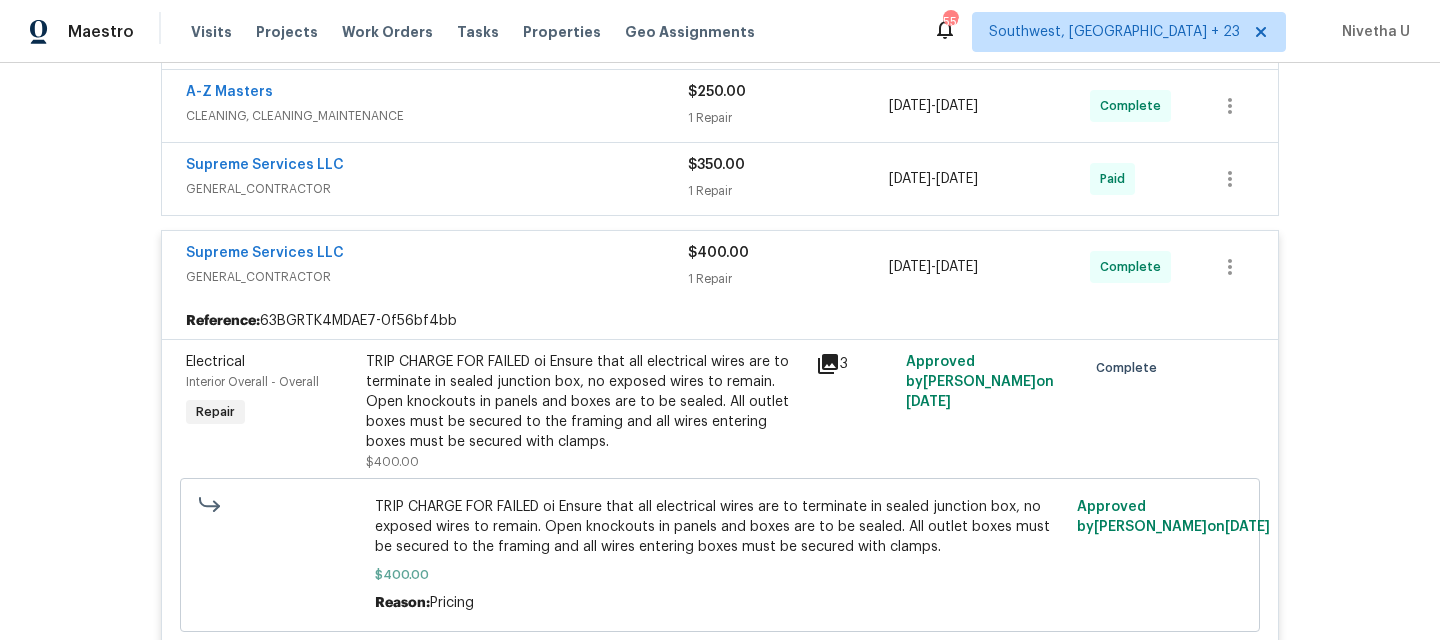 click on "GENERAL_CONTRACTOR" at bounding box center [437, 277] 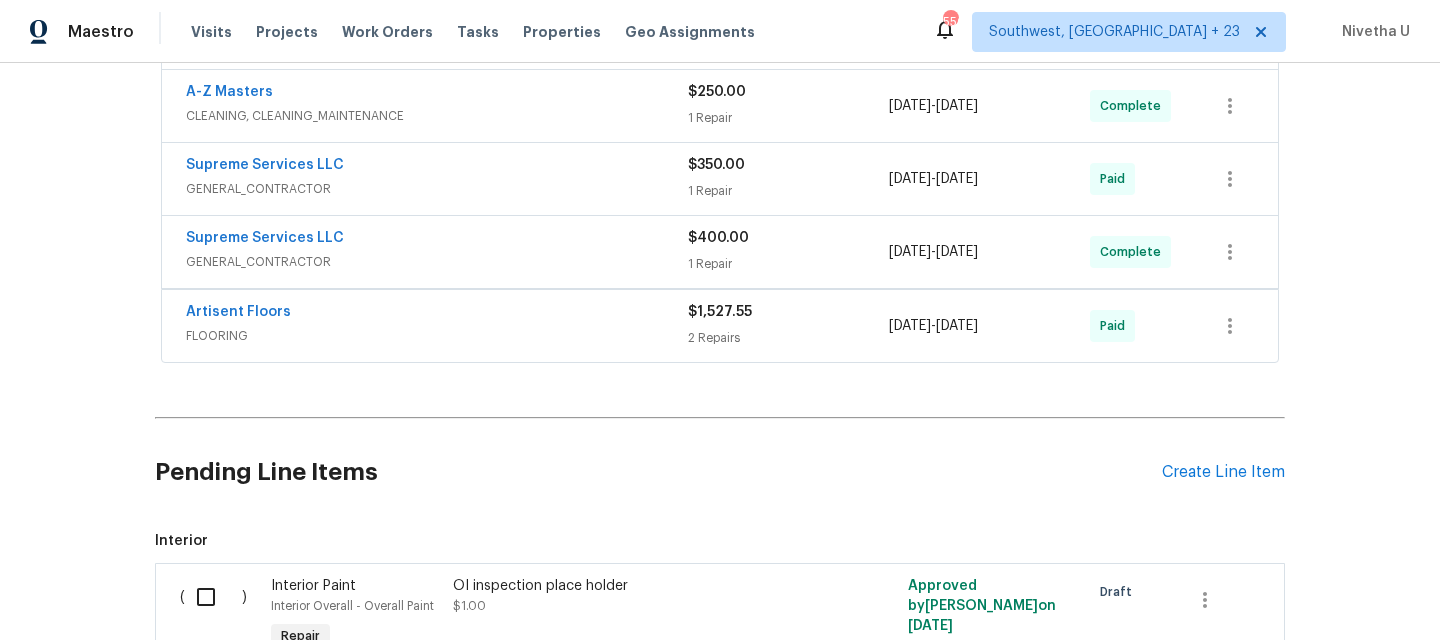 click on "Supreme Services LLC" at bounding box center [437, 167] 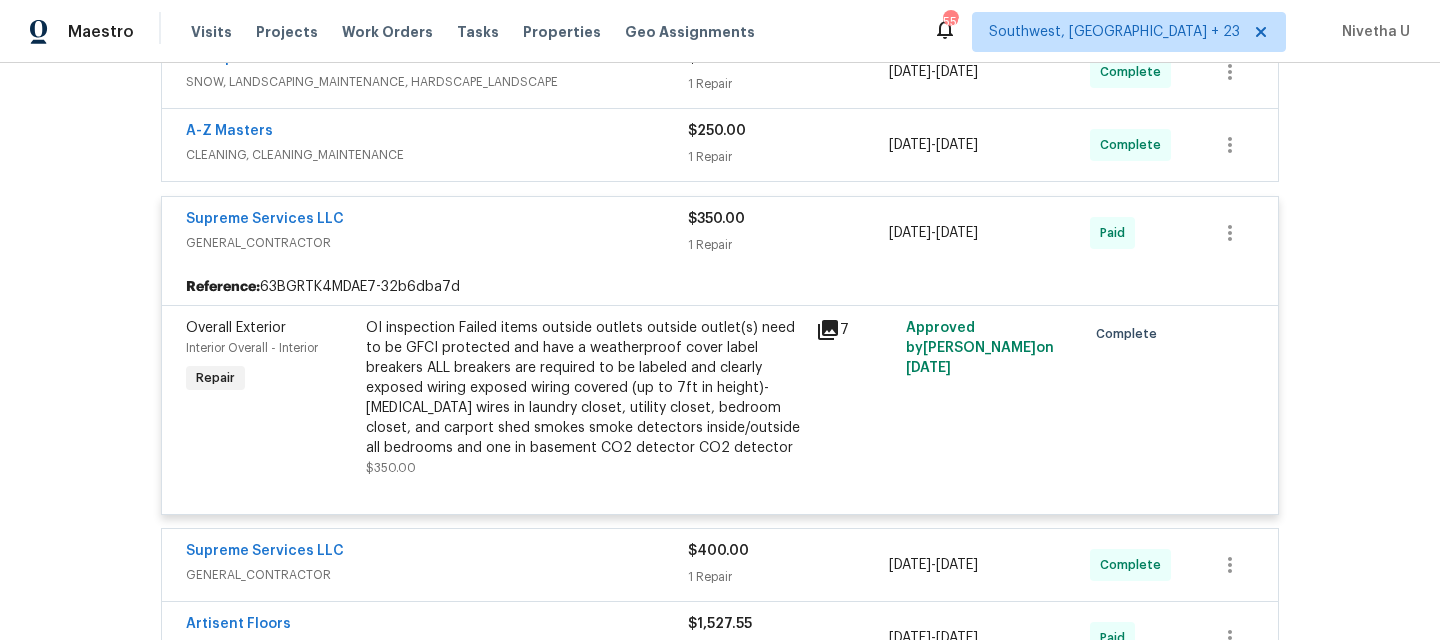 scroll, scrollTop: 959, scrollLeft: 0, axis: vertical 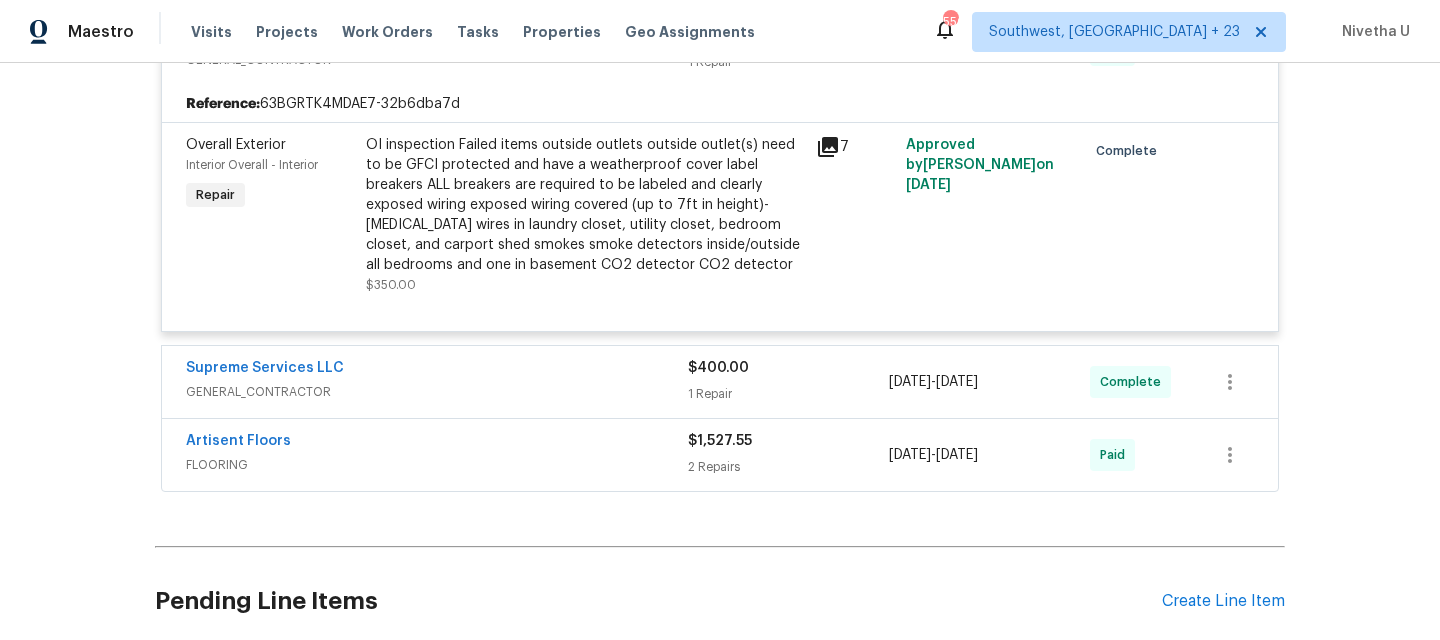 click on "GENERAL_CONTRACTOR" at bounding box center (437, 392) 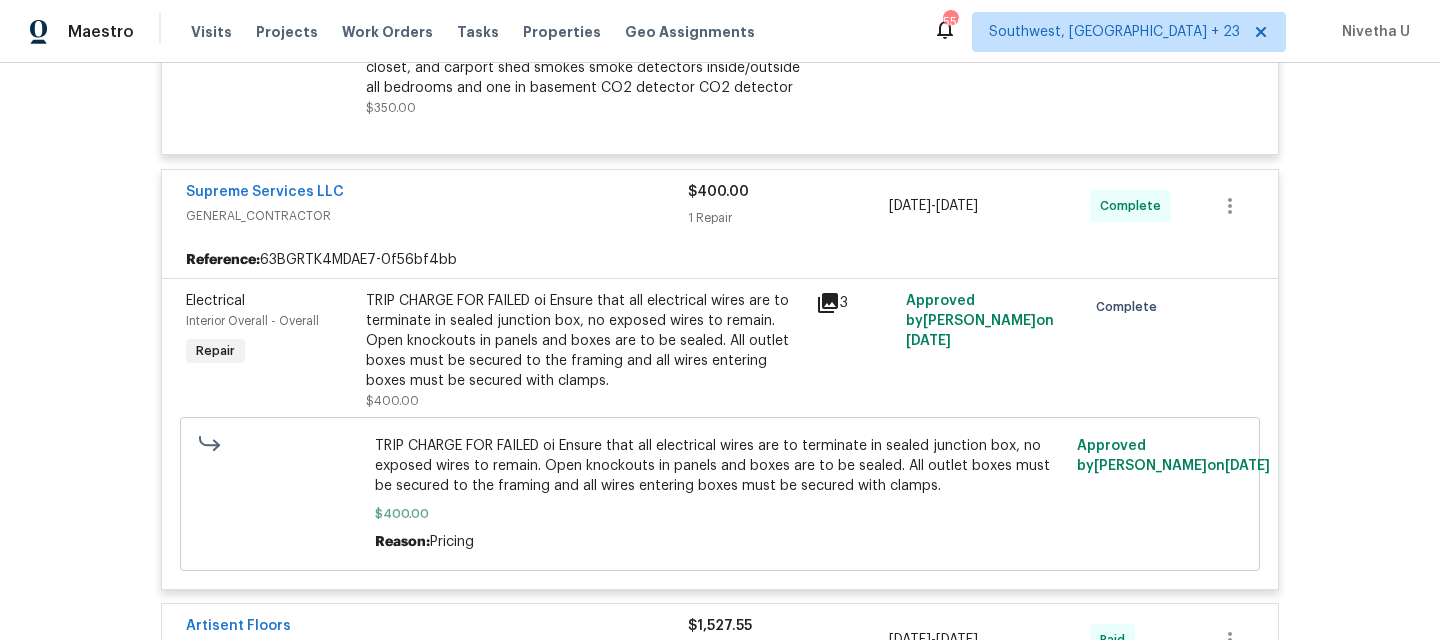 scroll, scrollTop: 1158, scrollLeft: 0, axis: vertical 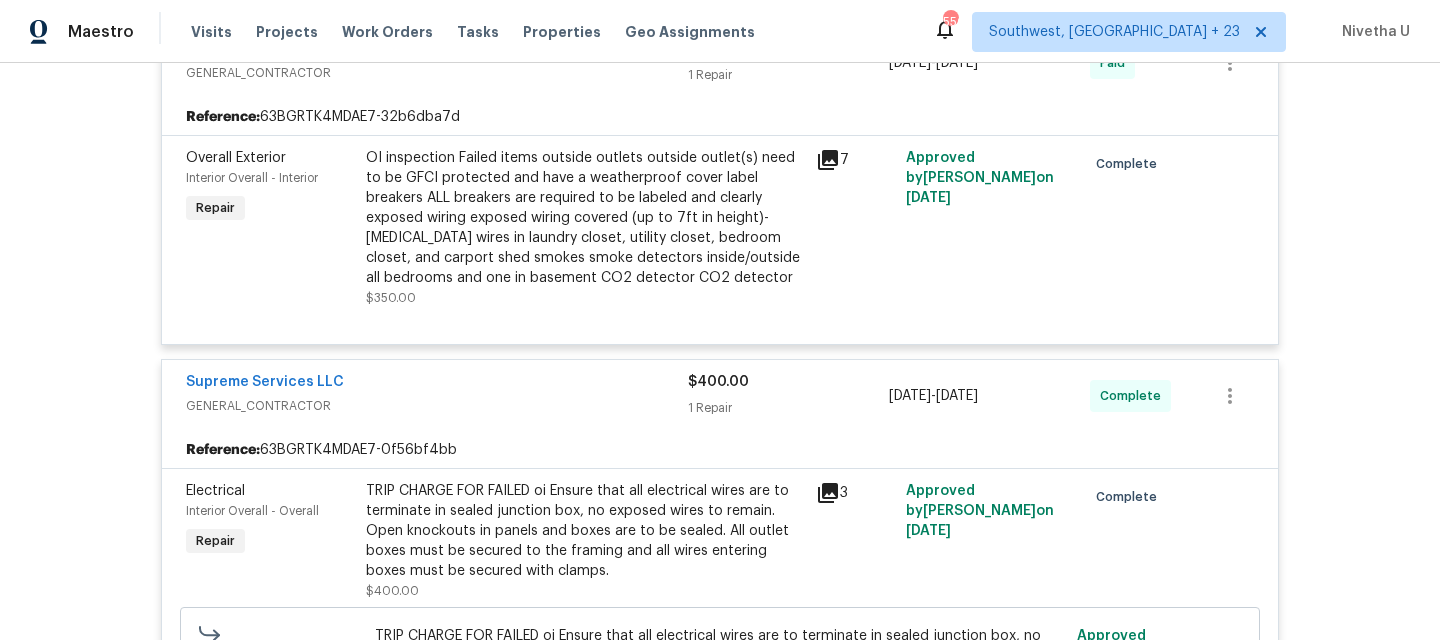 click on "Supreme Services LLC" at bounding box center [437, 384] 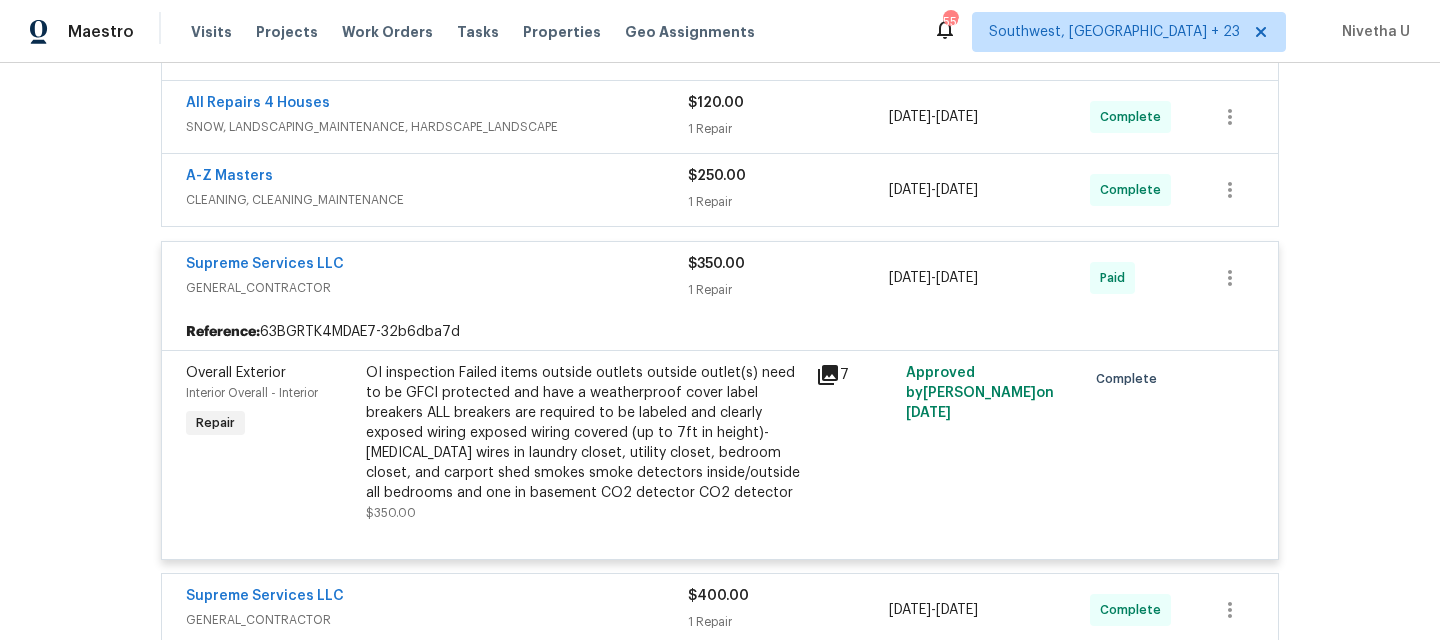 scroll, scrollTop: 730, scrollLeft: 0, axis: vertical 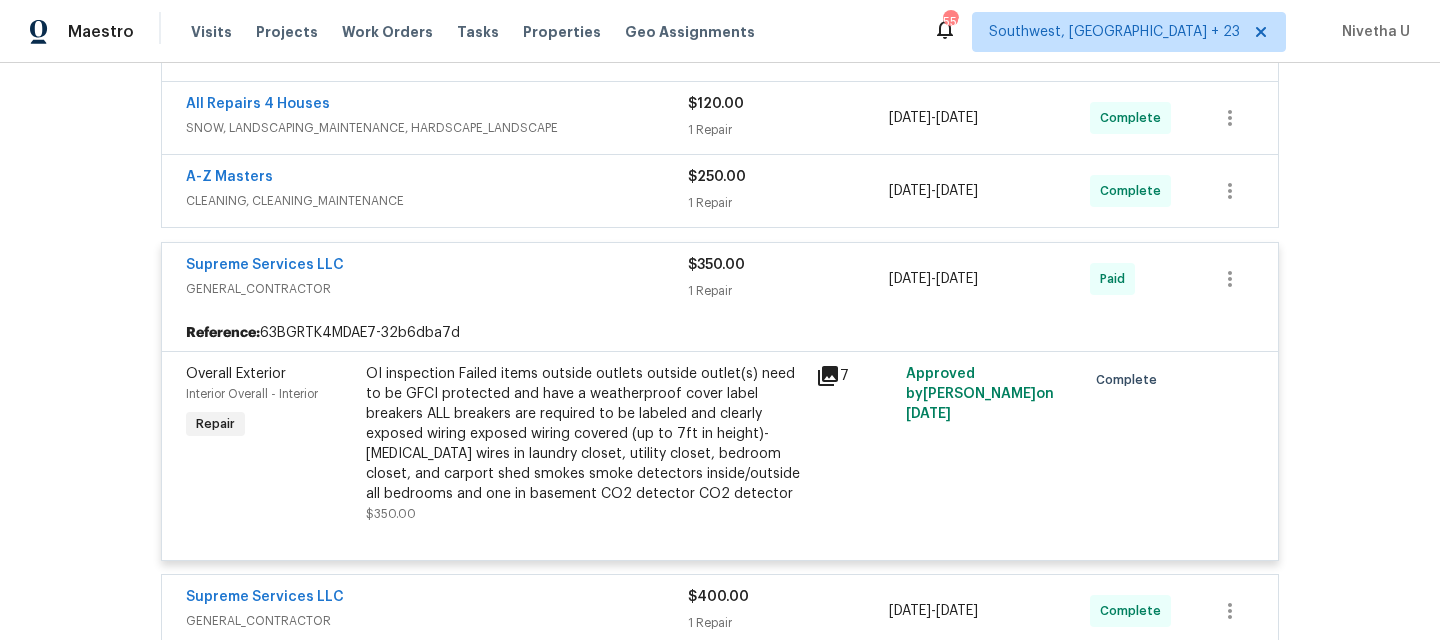 click on "Supreme Services LLC" at bounding box center [437, 267] 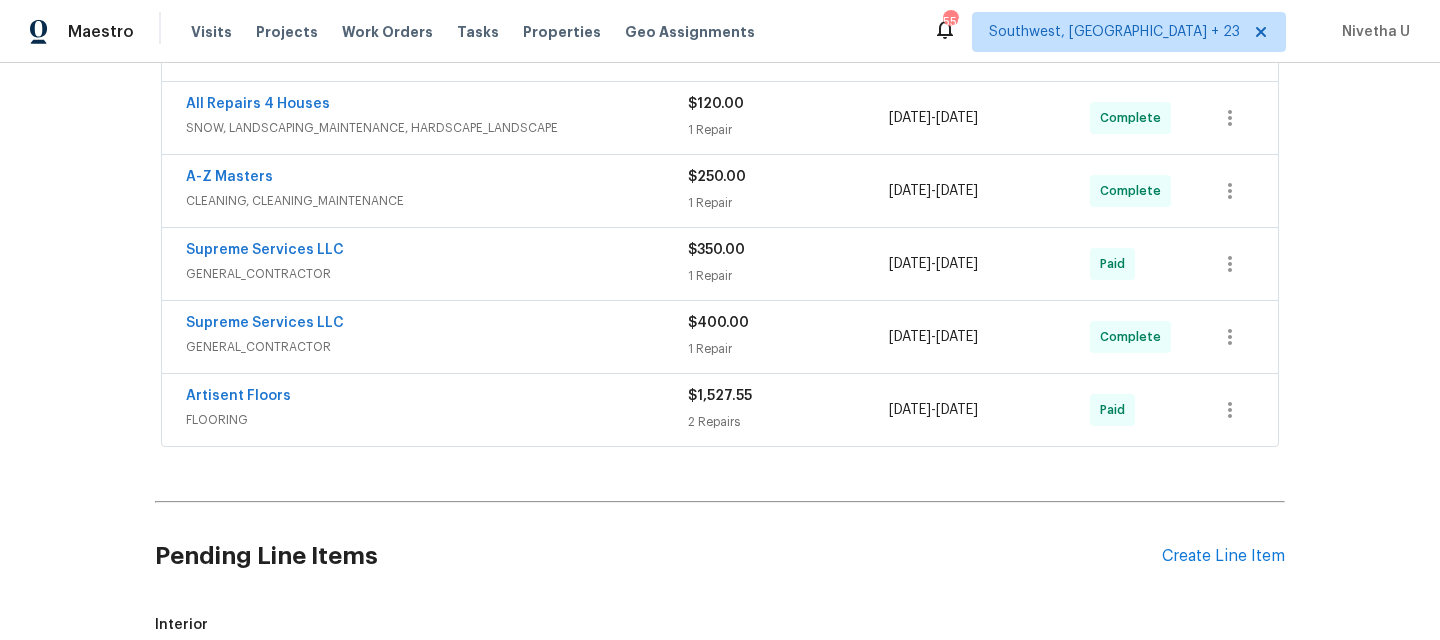 click on "A-Z Masters" at bounding box center [437, 179] 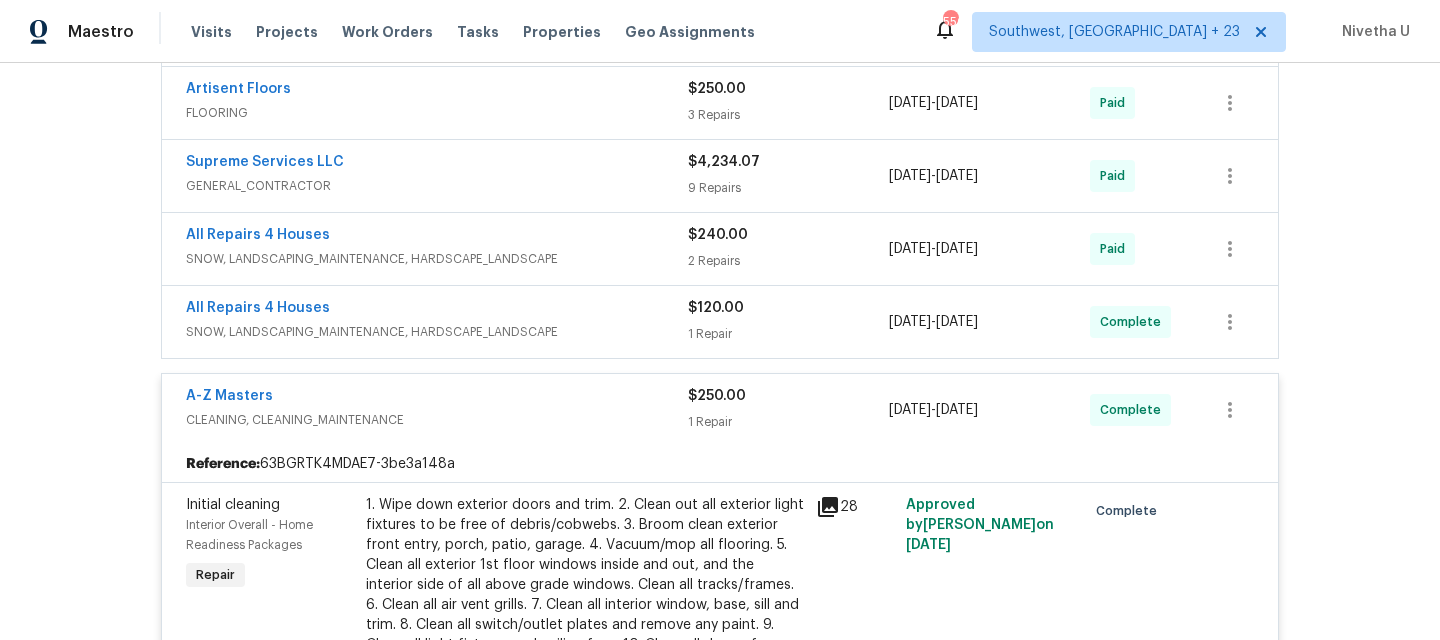 scroll, scrollTop: 525, scrollLeft: 0, axis: vertical 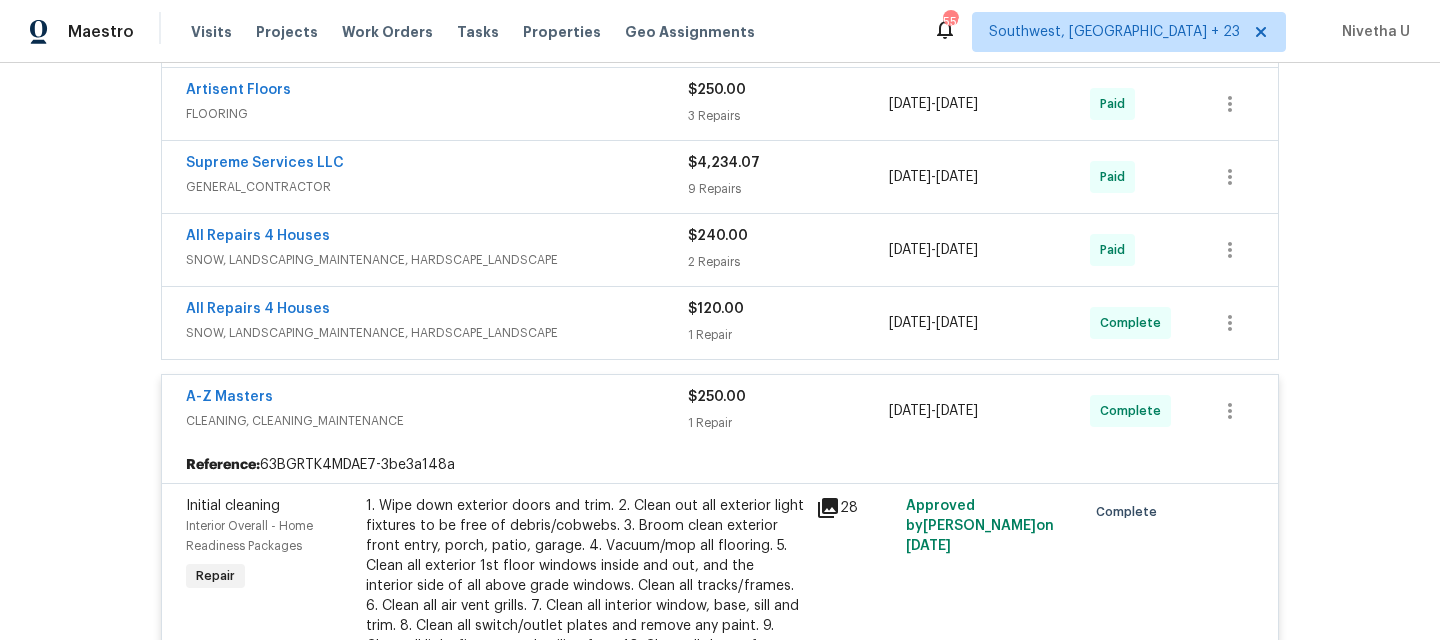 click on "CLEANING, CLEANING_MAINTENANCE" at bounding box center [437, 421] 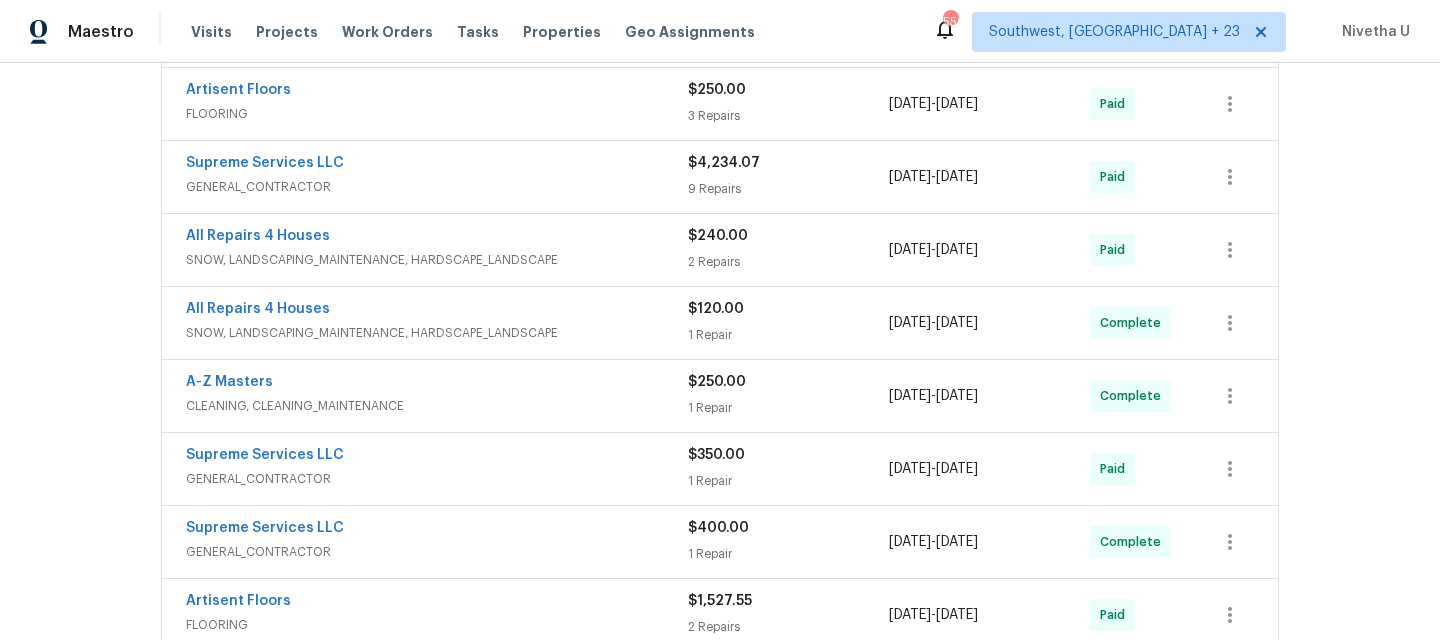 click on "All Repairs 4 Houses" at bounding box center [437, 311] 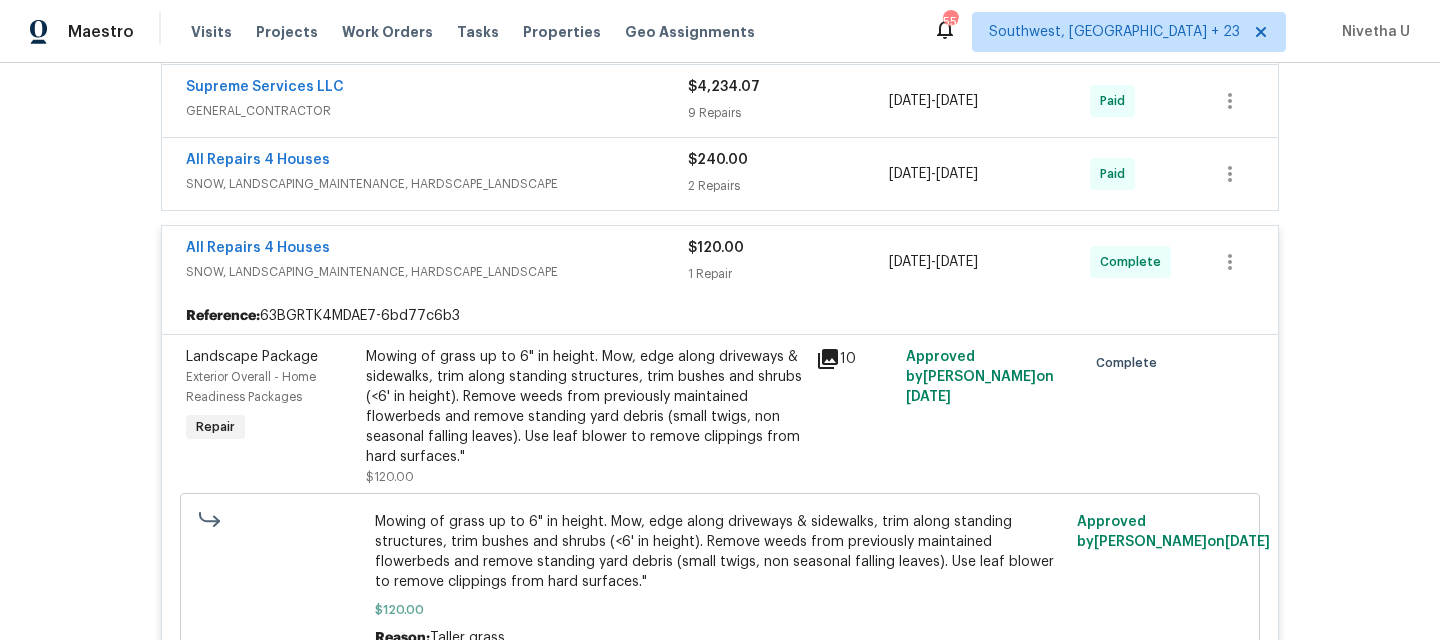 scroll, scrollTop: 556, scrollLeft: 0, axis: vertical 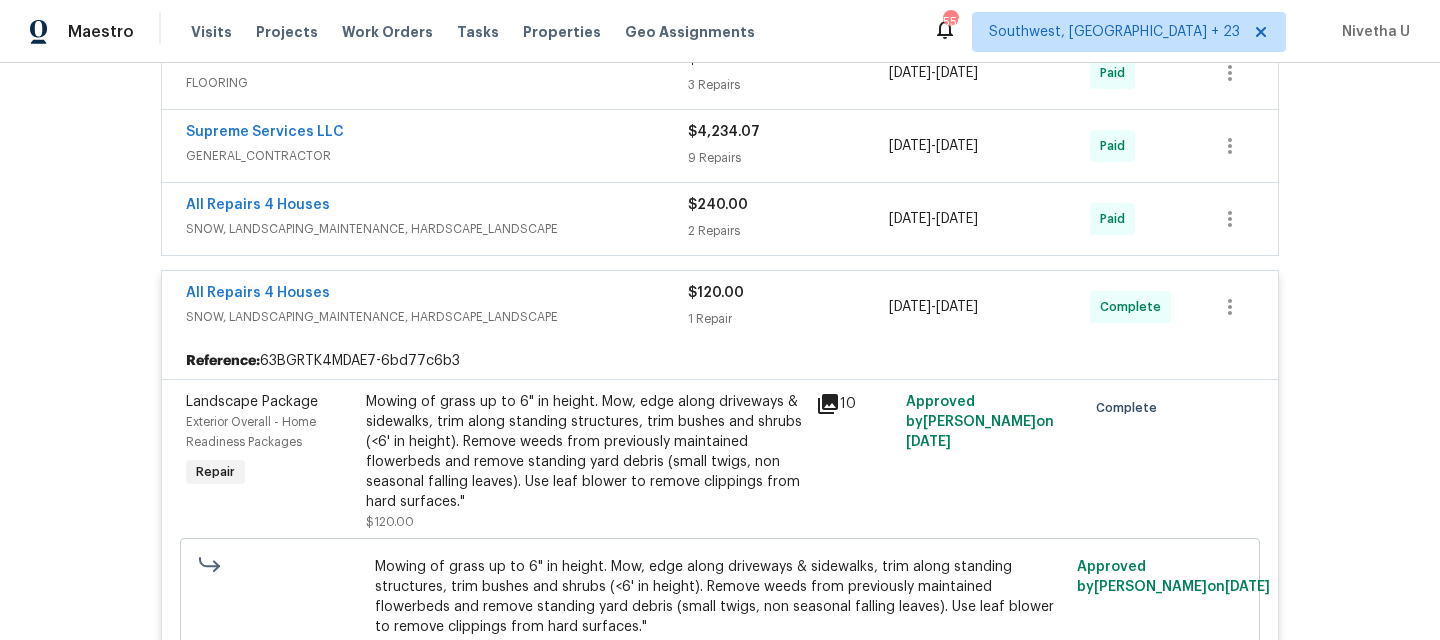click on "SNOW, LANDSCAPING_MAINTENANCE, HARDSCAPE_LANDSCAPE" at bounding box center (437, 317) 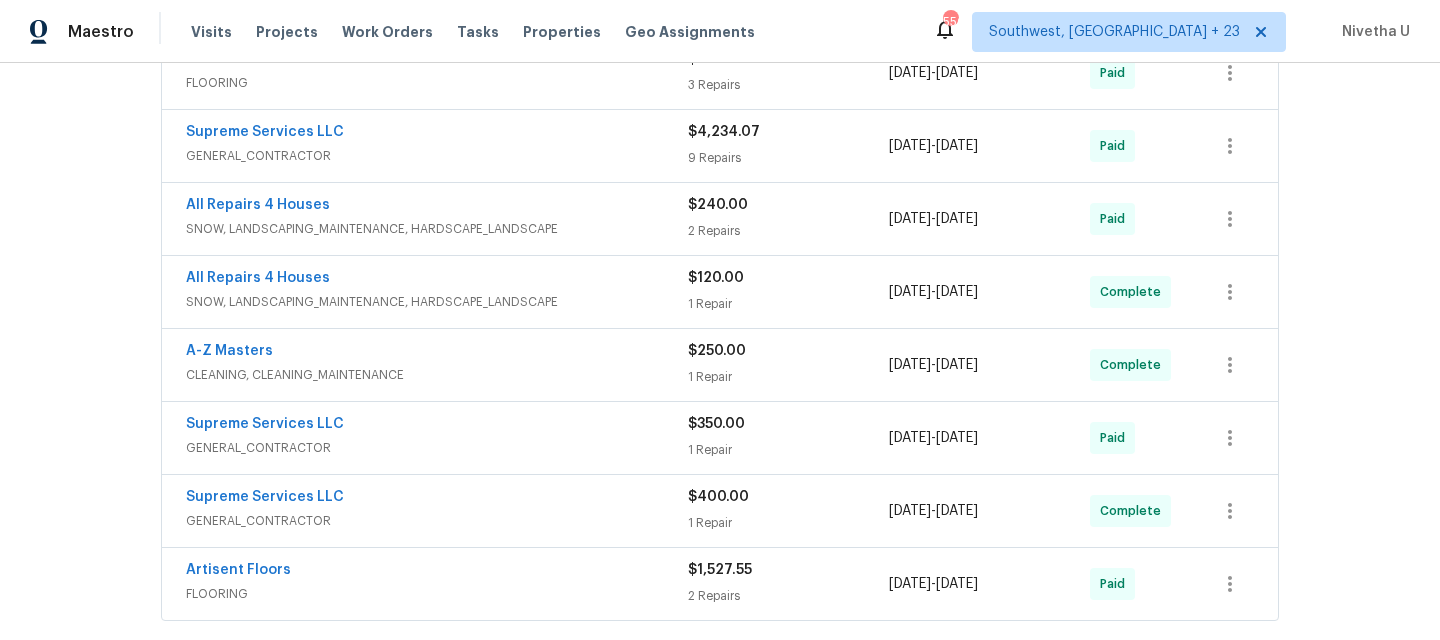 click on "SNOW, LANDSCAPING_MAINTENANCE, HARDSCAPE_LANDSCAPE" at bounding box center [437, 229] 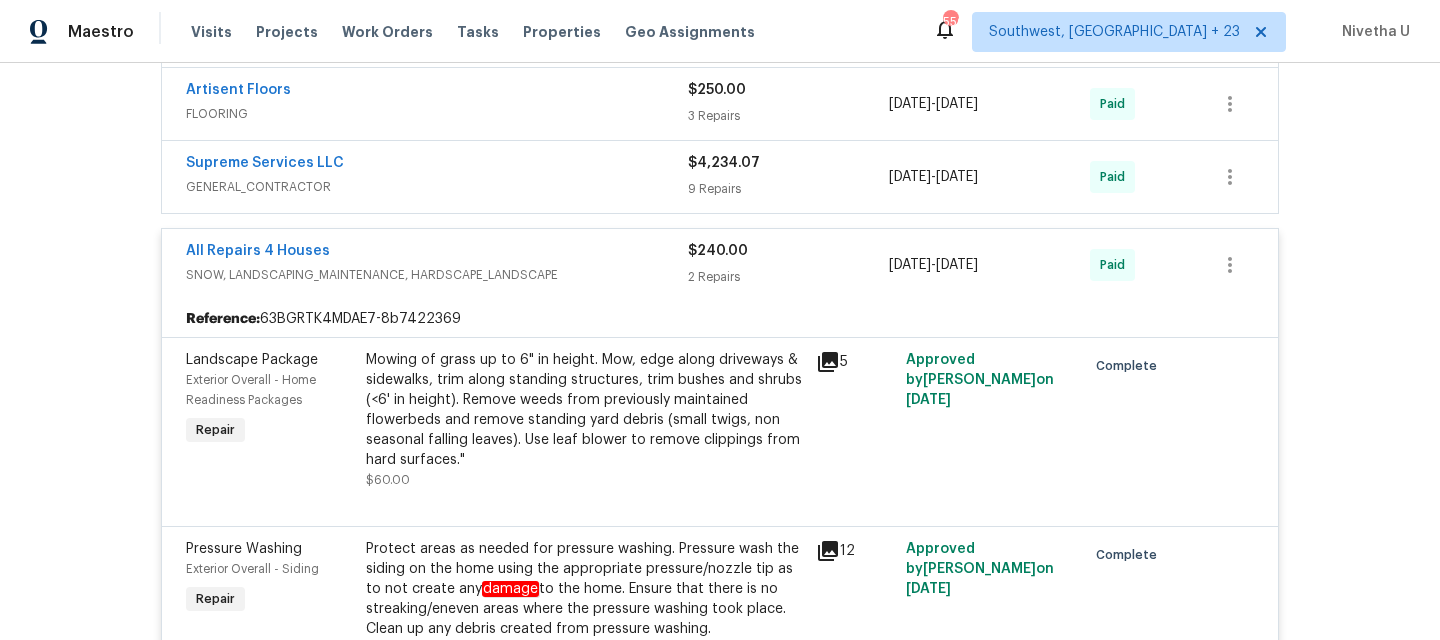 scroll, scrollTop: 523, scrollLeft: 0, axis: vertical 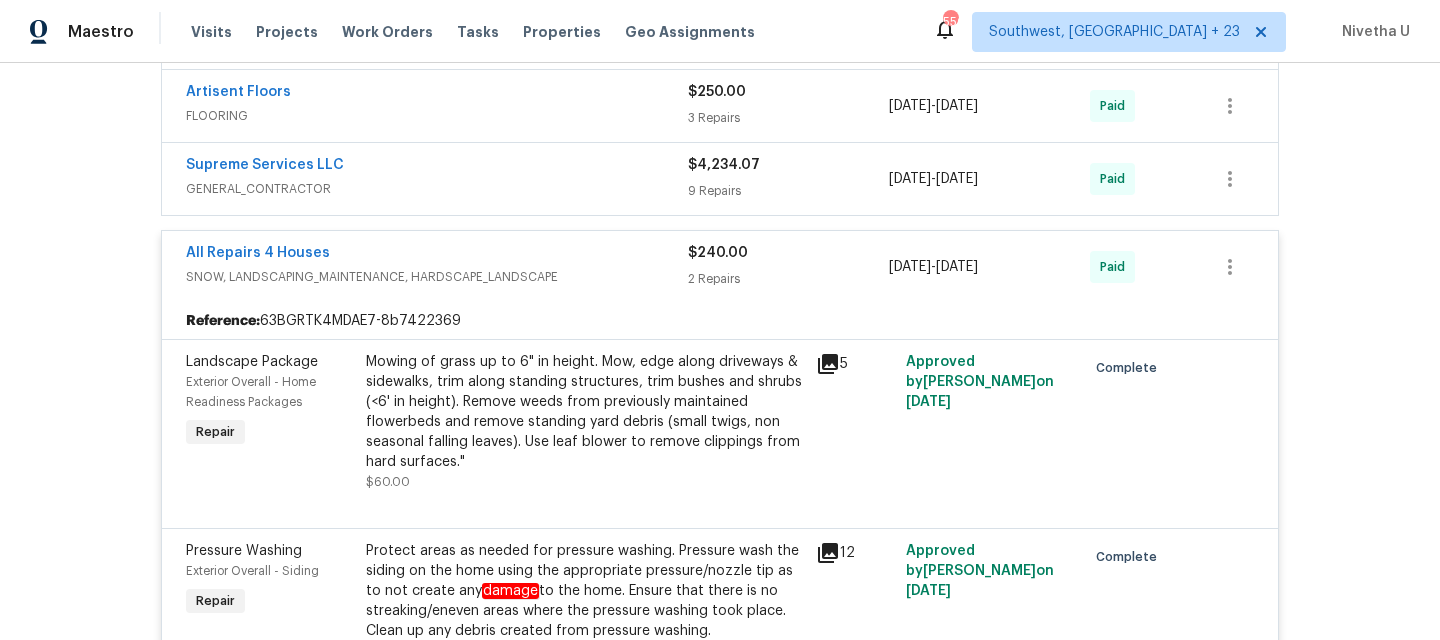 click on "SNOW, LANDSCAPING_MAINTENANCE, HARDSCAPE_LANDSCAPE" at bounding box center [437, 277] 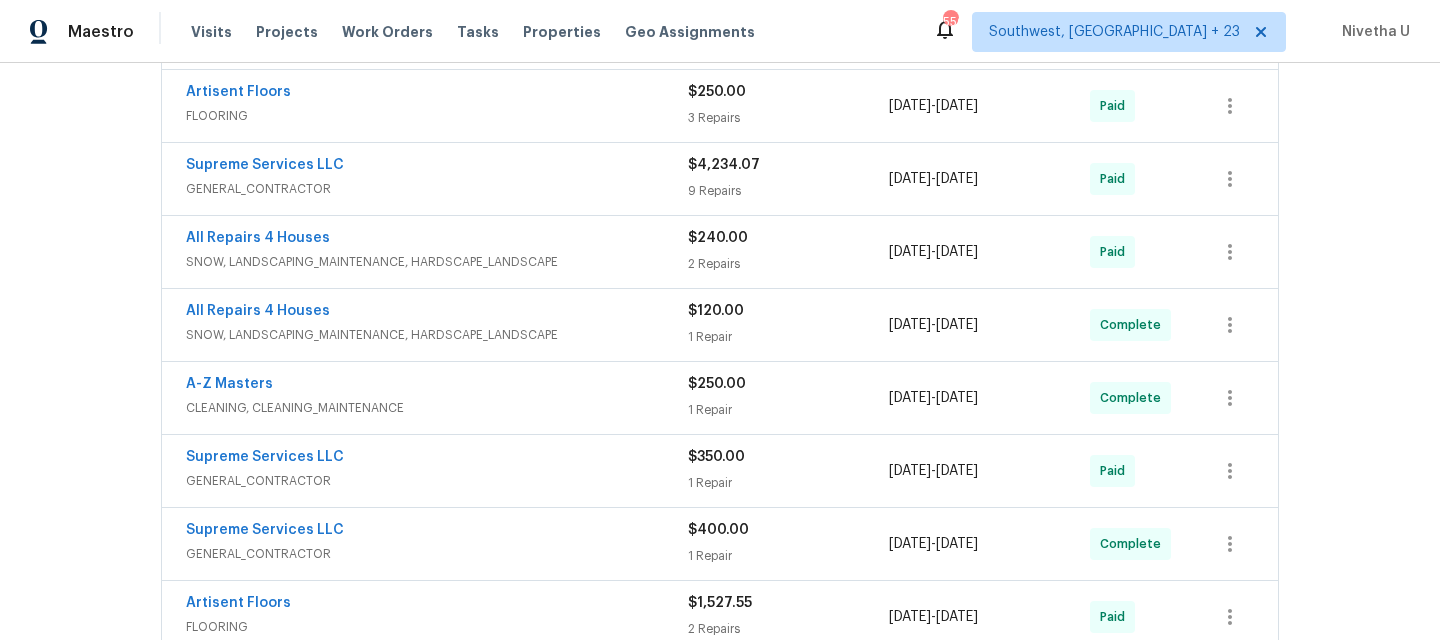 click on "GENERAL_CONTRACTOR" at bounding box center (437, 189) 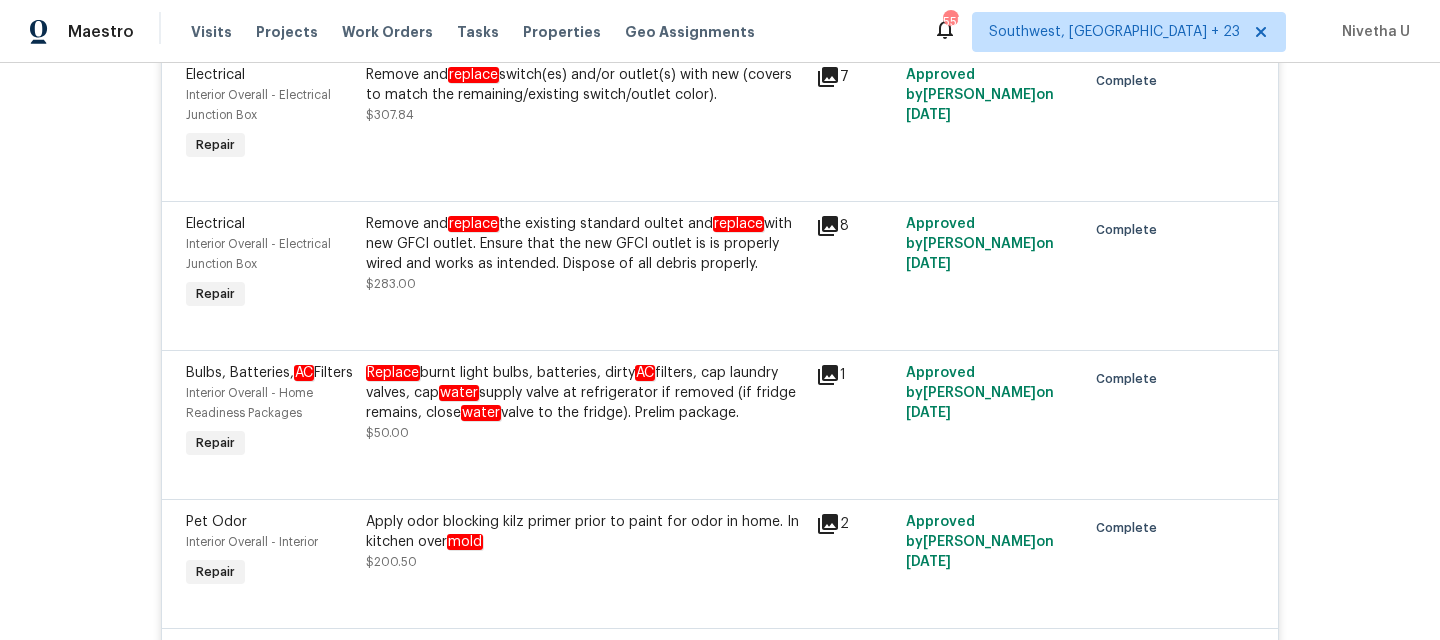 scroll, scrollTop: 1011, scrollLeft: 0, axis: vertical 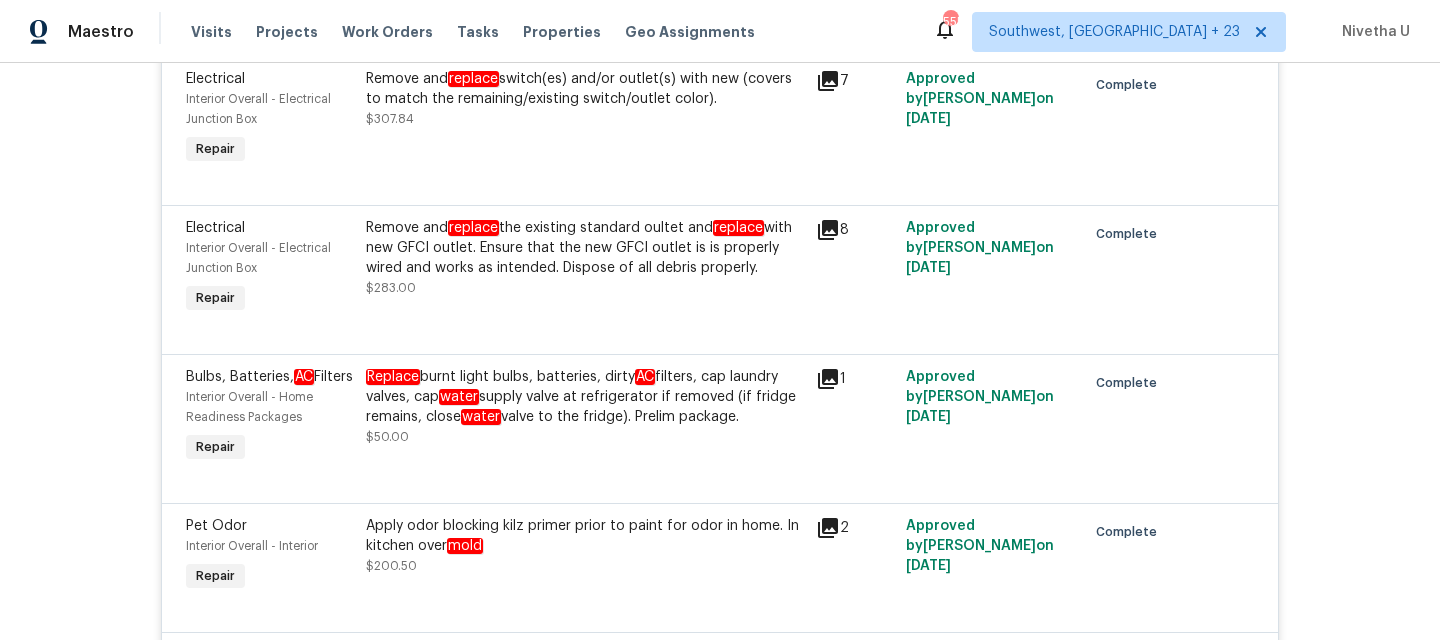 click on "Apply odor blocking kilz primer prior to paint for odor in home.  In kitchen over  mold" at bounding box center [585, 536] 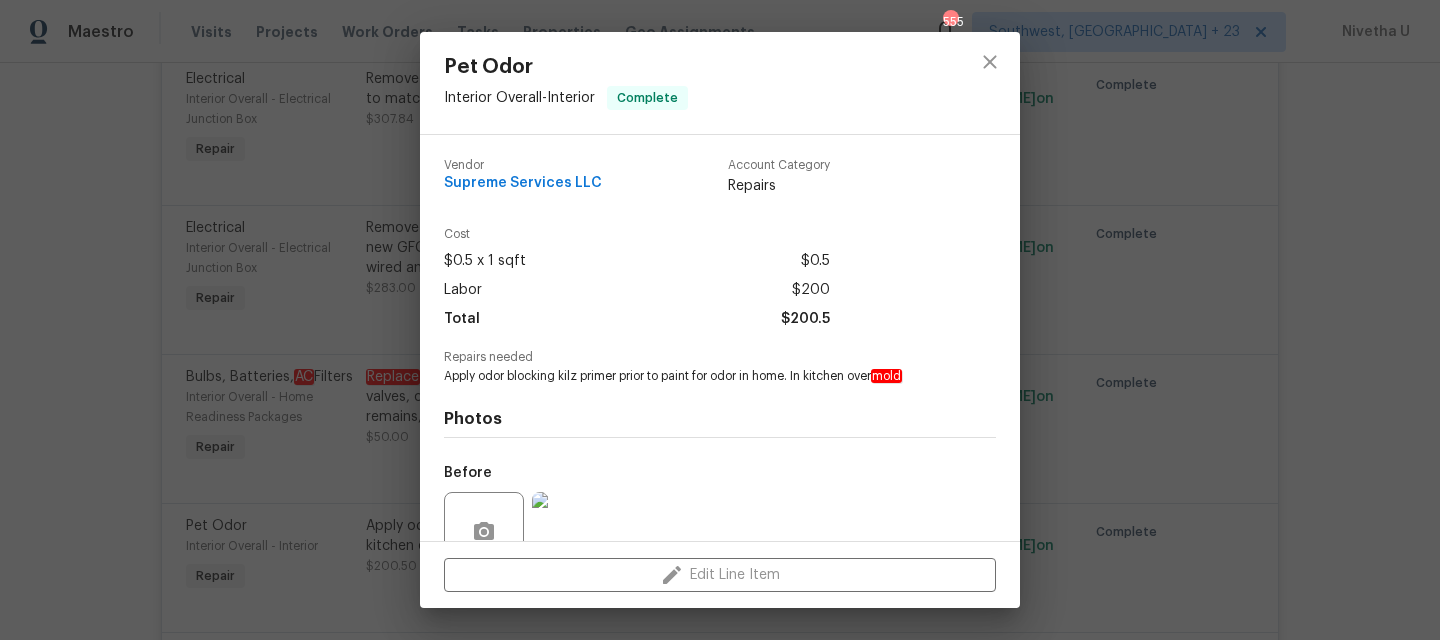 scroll, scrollTop: 180, scrollLeft: 0, axis: vertical 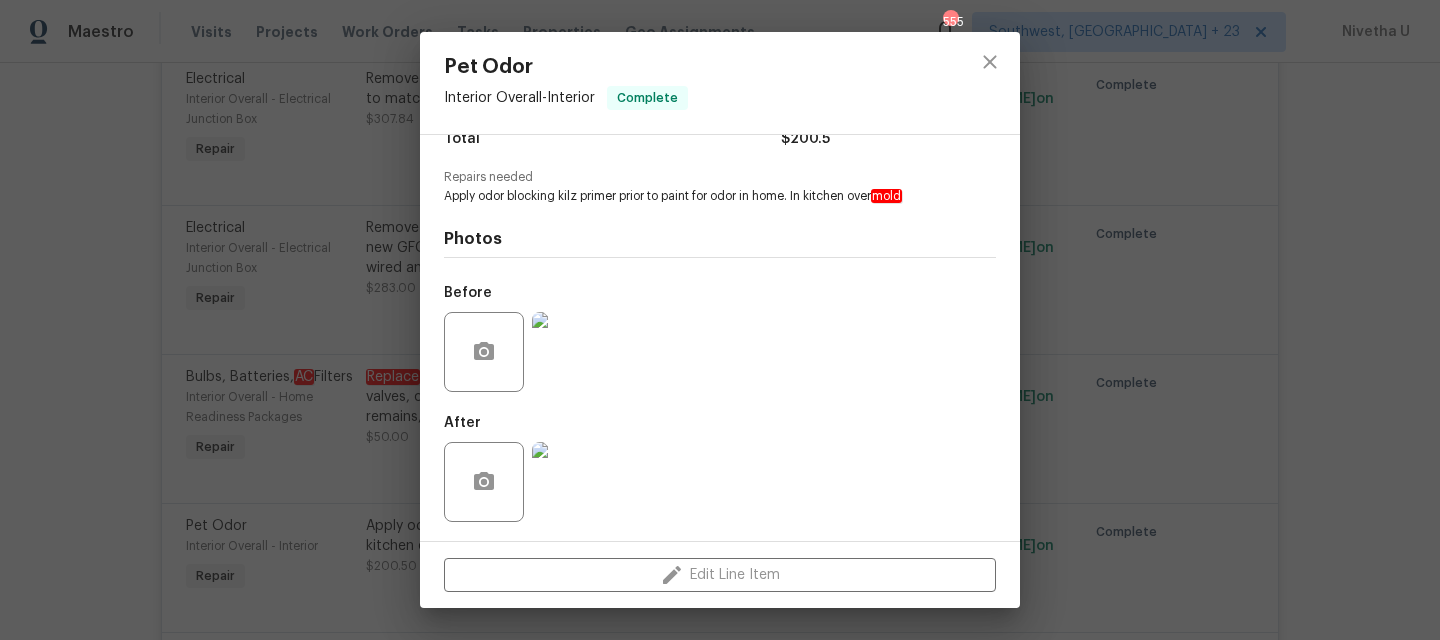 click at bounding box center [572, 352] 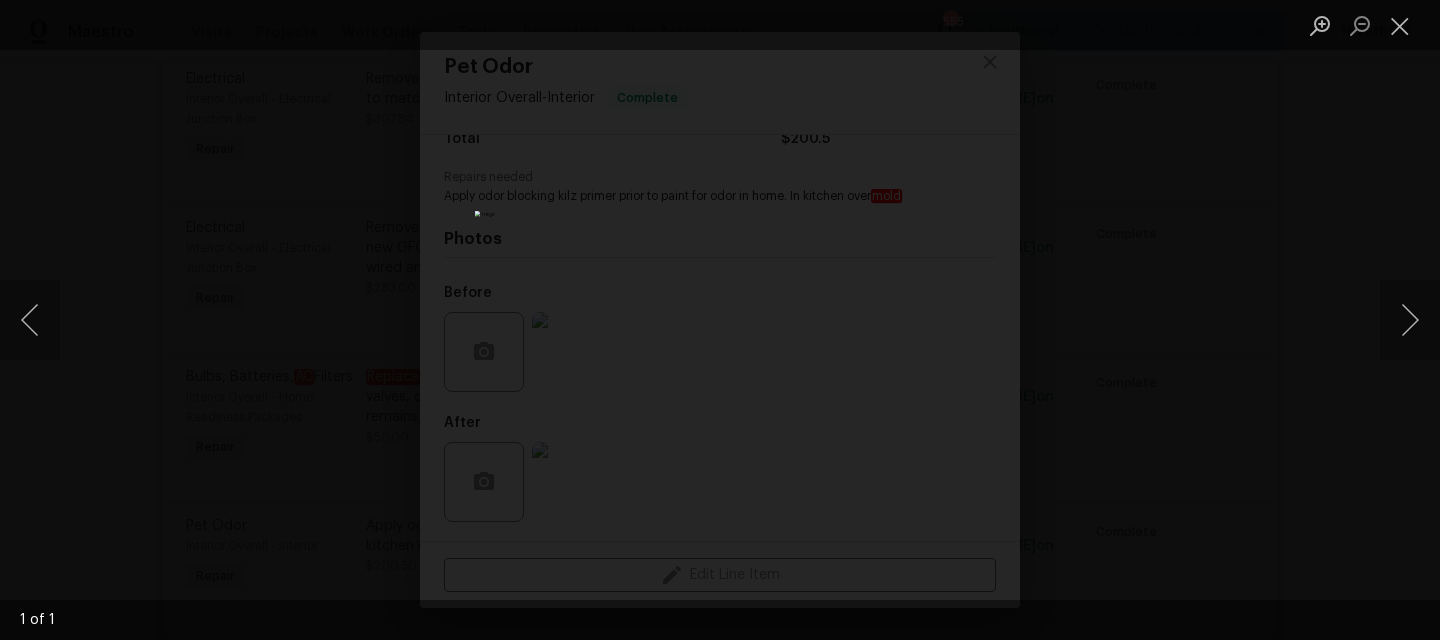 click at bounding box center (1400, 25) 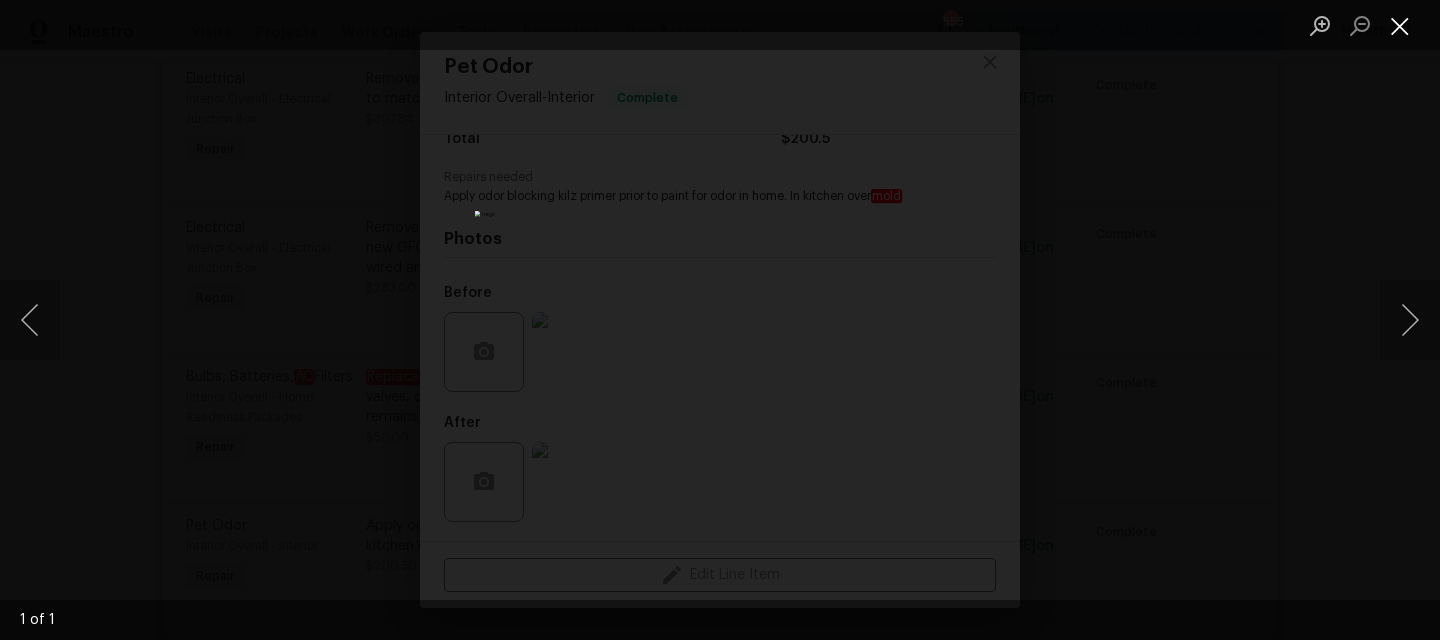 click at bounding box center [1400, 25] 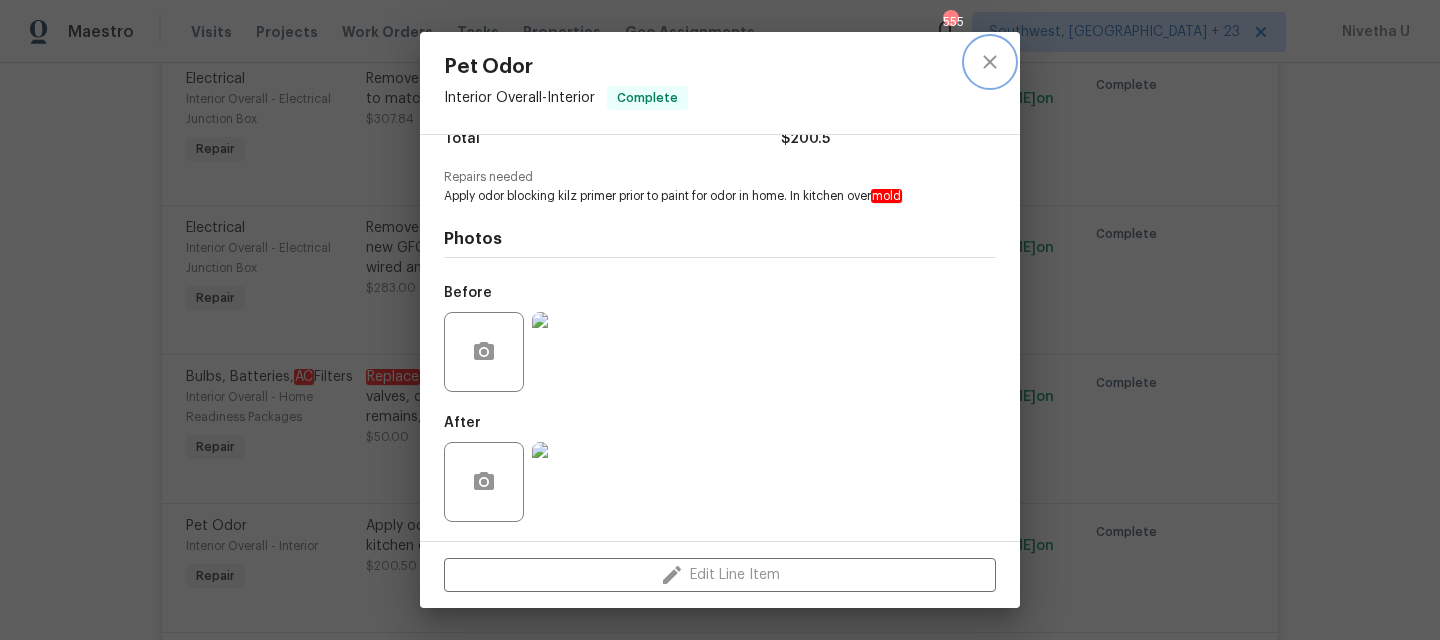 click at bounding box center (990, 62) 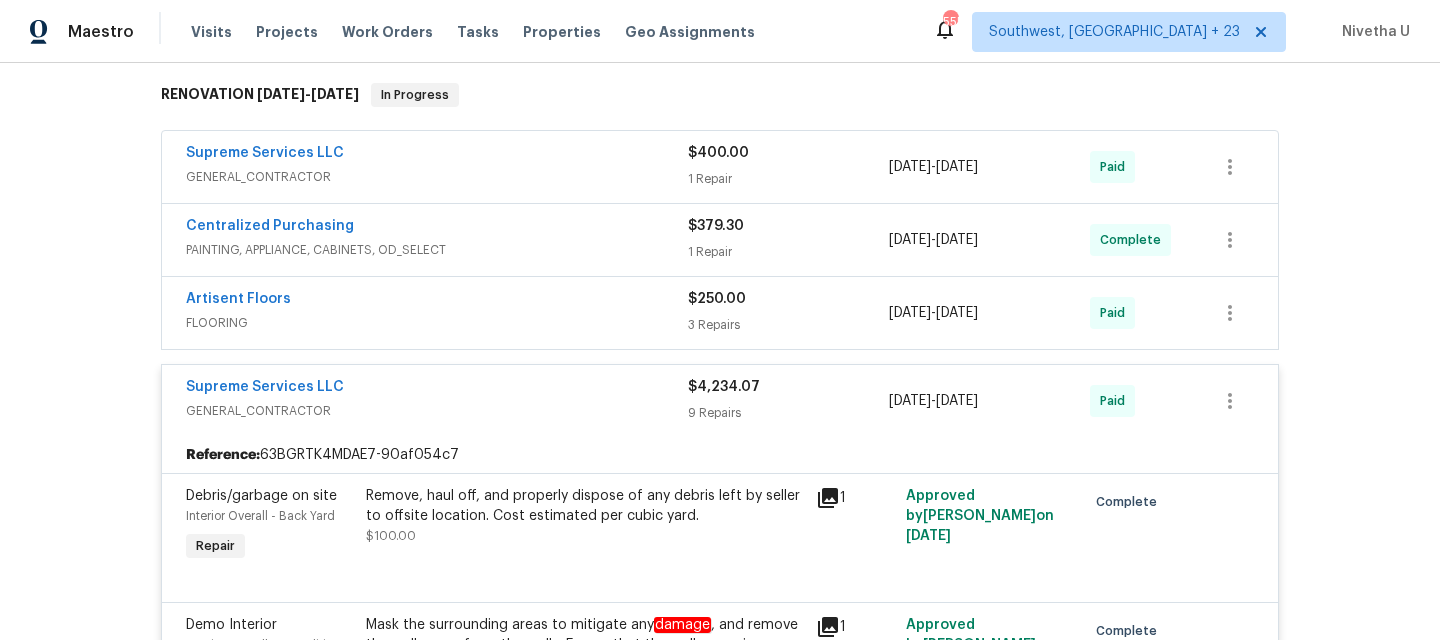 scroll, scrollTop: 300, scrollLeft: 0, axis: vertical 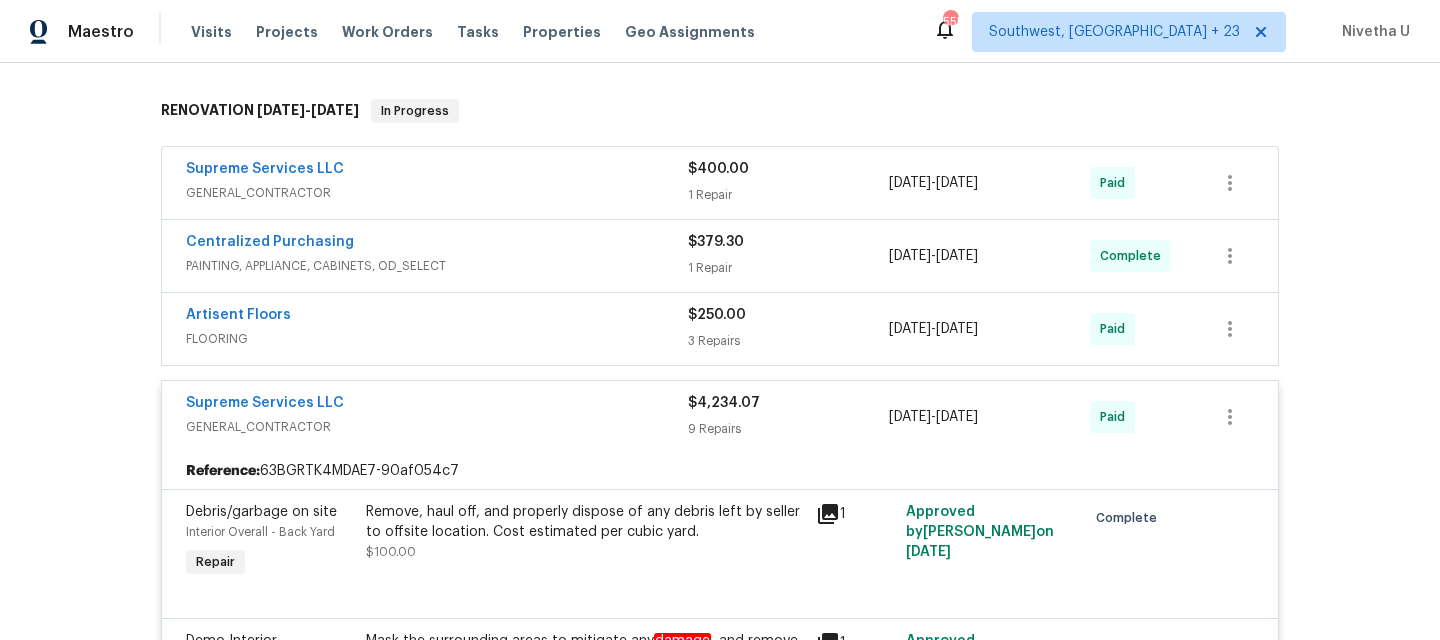 click on "FLOORING" at bounding box center (437, 339) 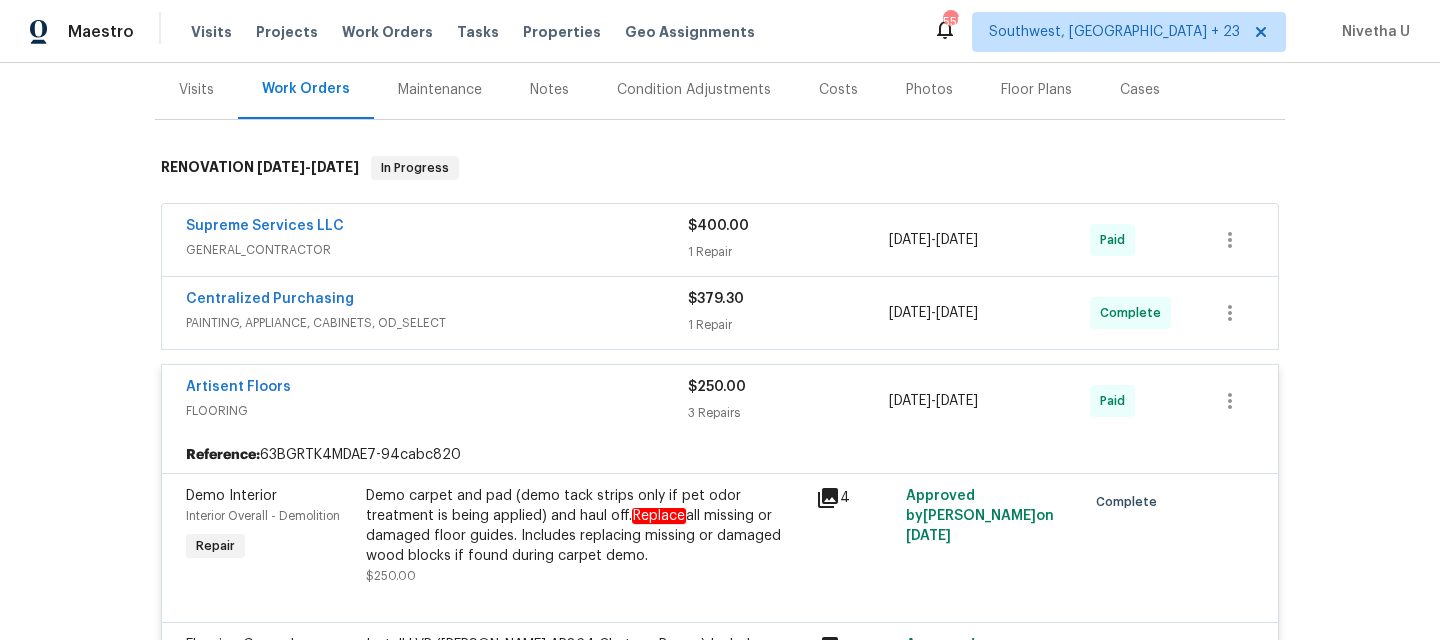 scroll, scrollTop: 239, scrollLeft: 0, axis: vertical 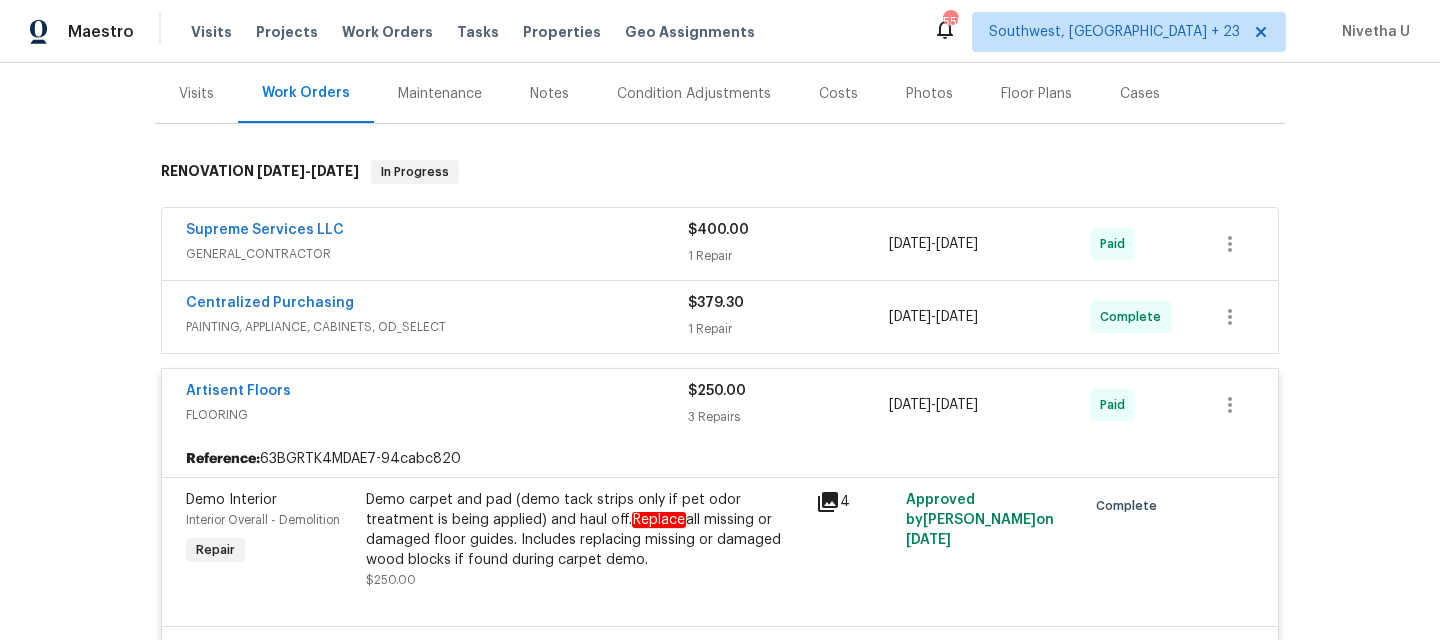 click on "Artisent Floors" at bounding box center [437, 393] 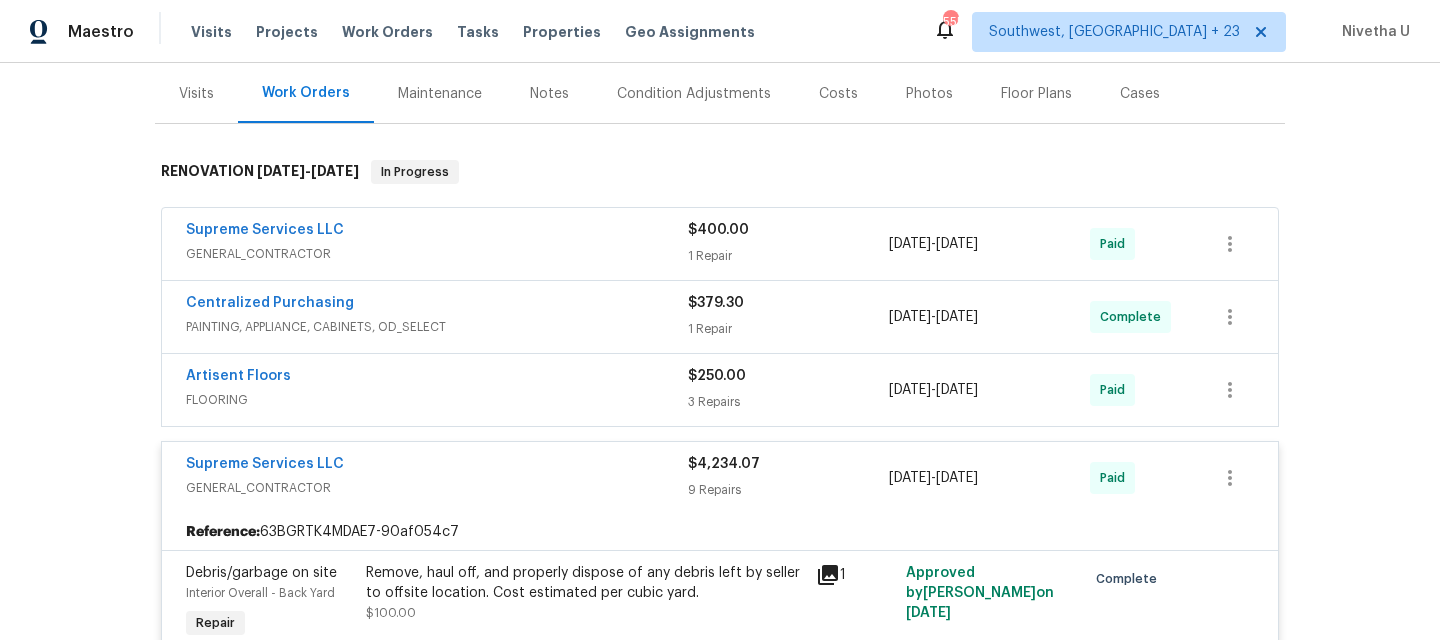 click on "PAINTING, APPLIANCE, CABINETS, OD_SELECT" at bounding box center (437, 327) 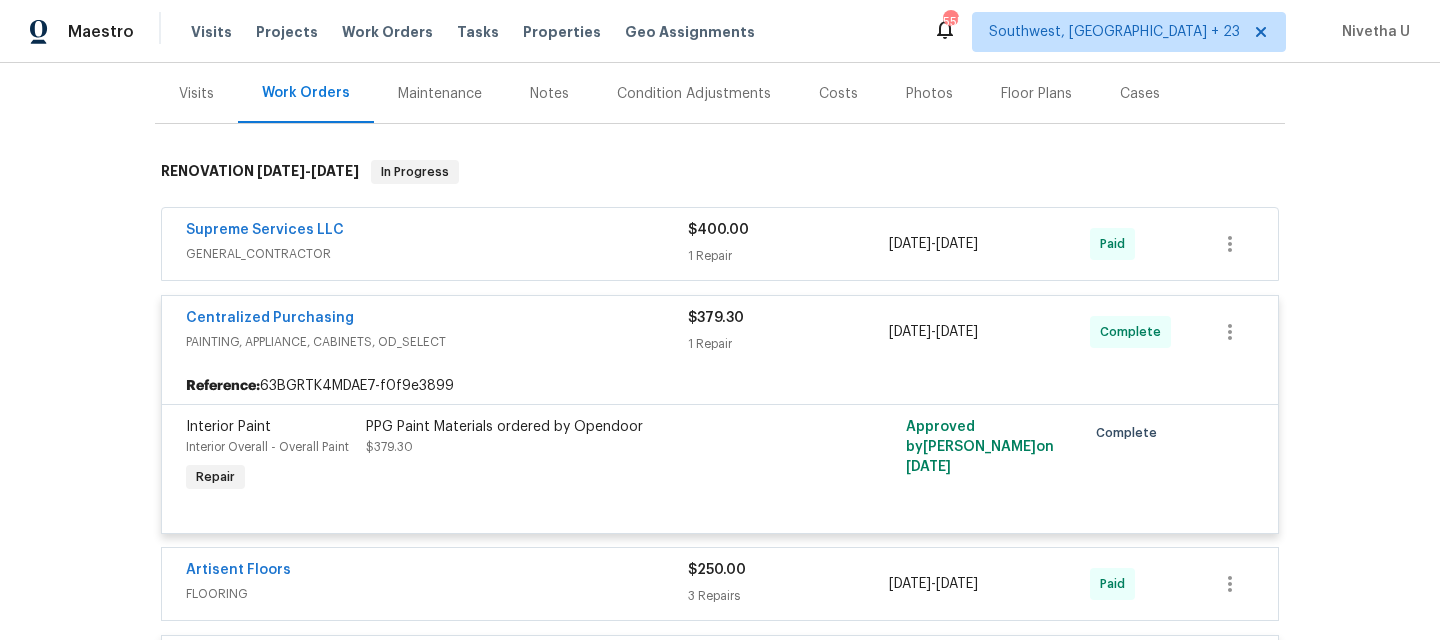 click on "PAINTING, APPLIANCE, CABINETS, OD_SELECT" at bounding box center (437, 342) 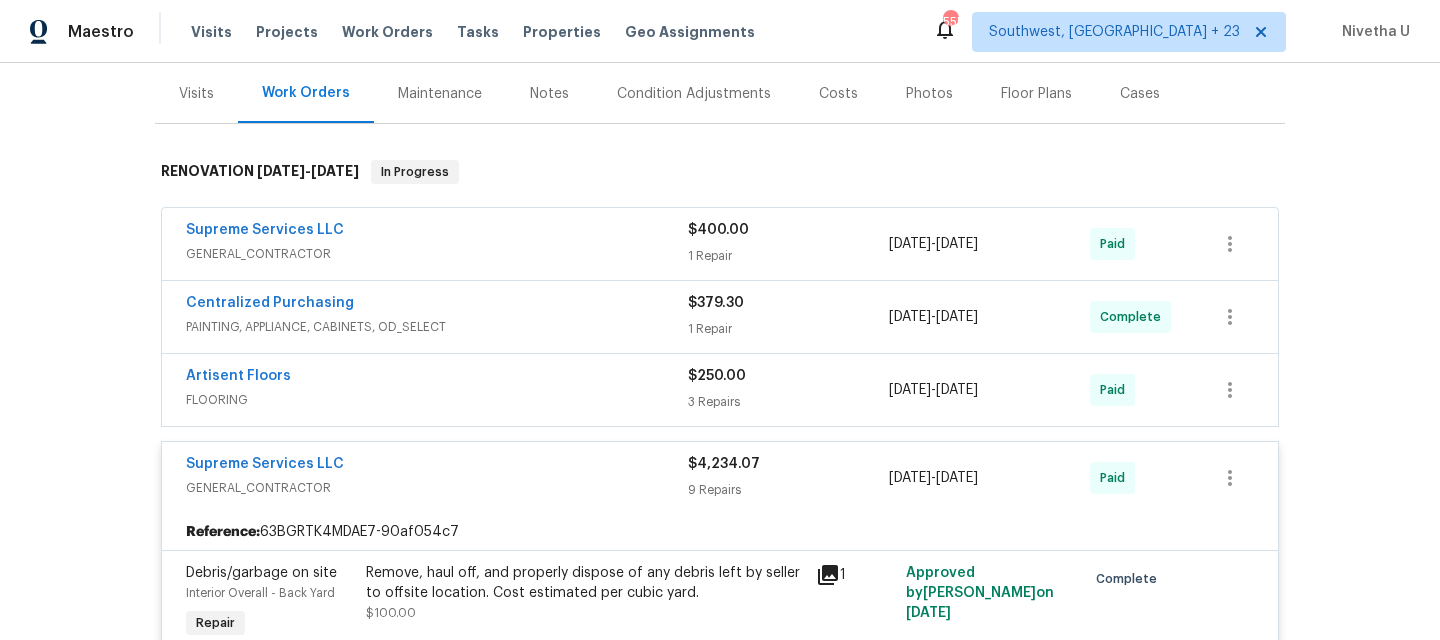 click on "Artisent Floors" at bounding box center (437, 378) 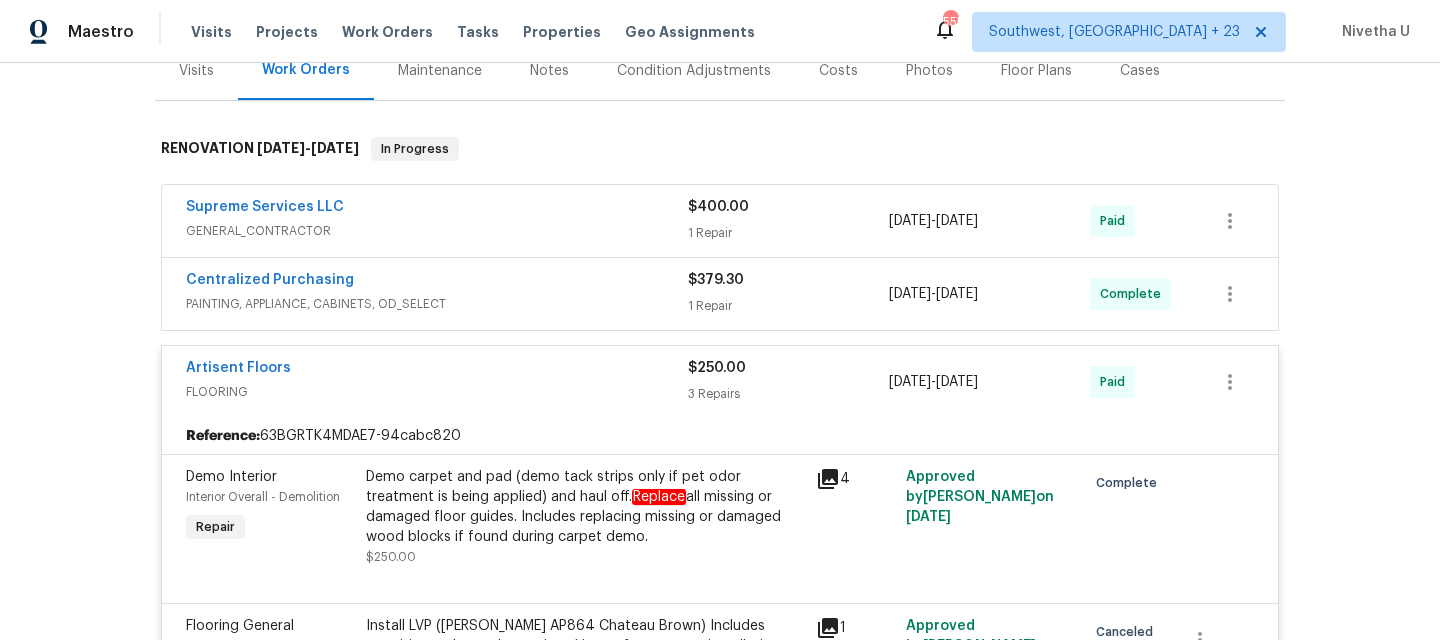 scroll, scrollTop: 258, scrollLeft: 0, axis: vertical 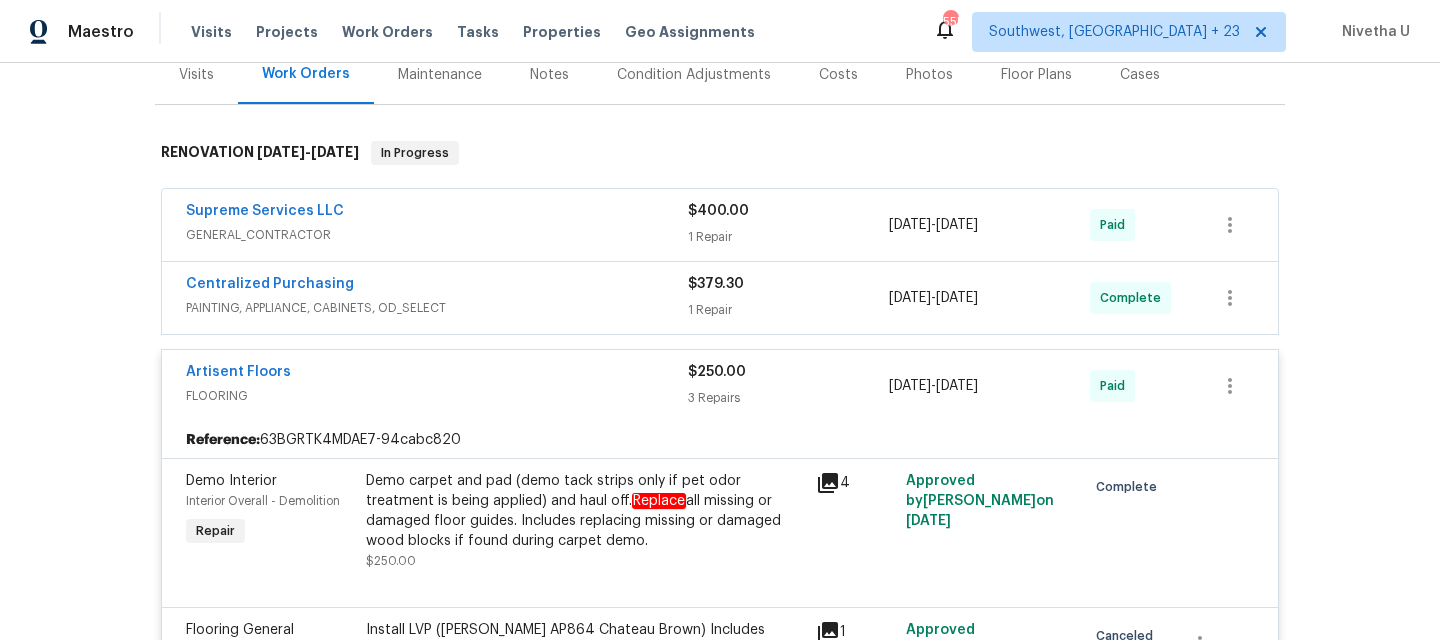 click on "Artisent Floors" at bounding box center [437, 374] 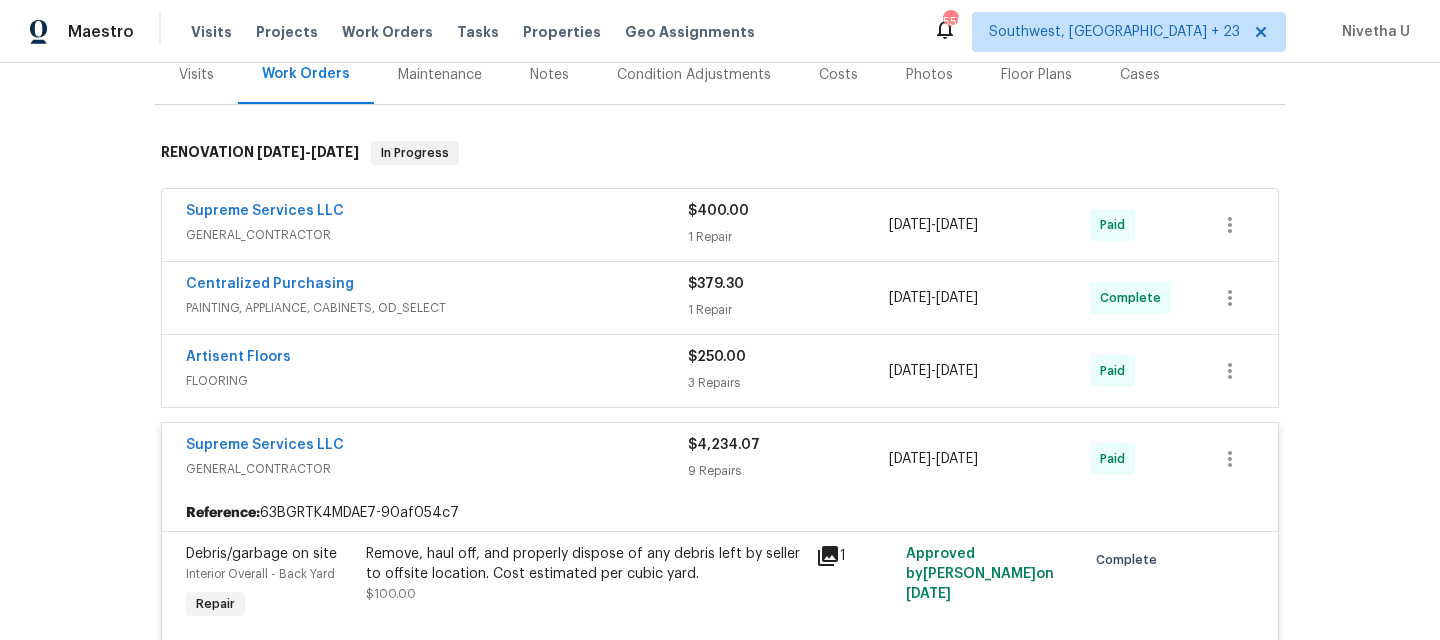 click on "Supreme Services LLC" at bounding box center (437, 213) 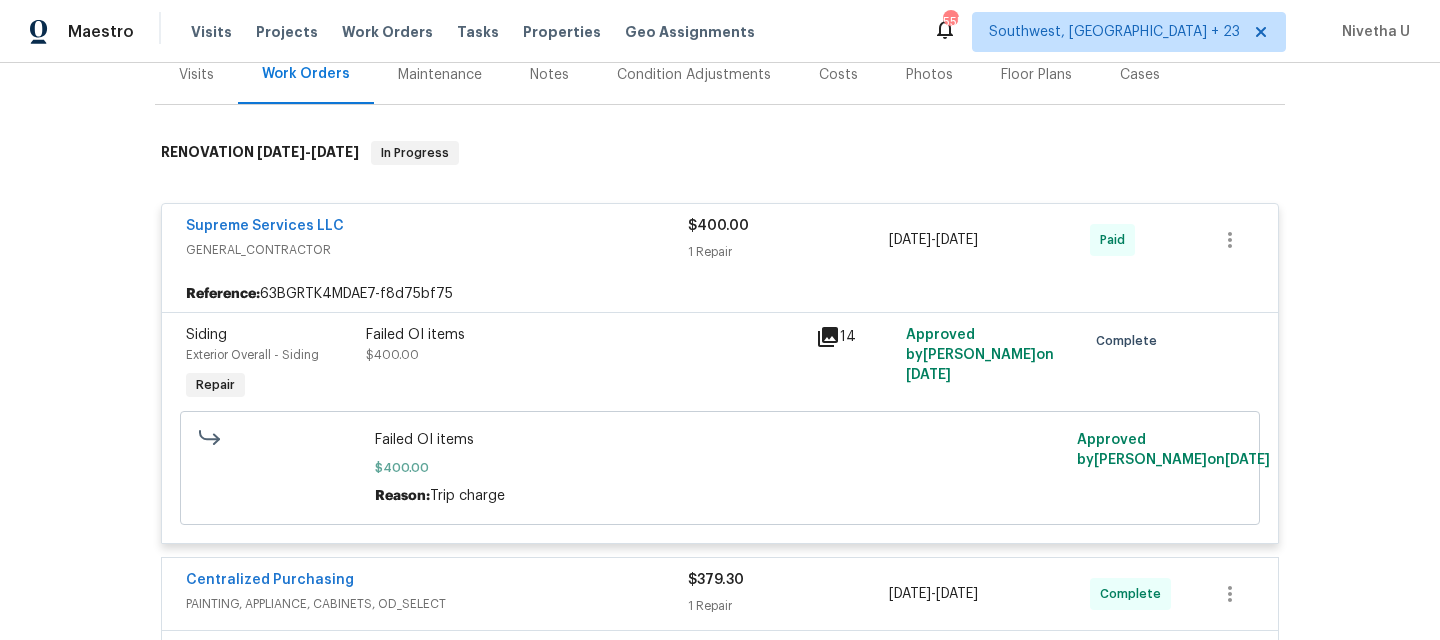 click on "GENERAL_CONTRACTOR" at bounding box center (437, 250) 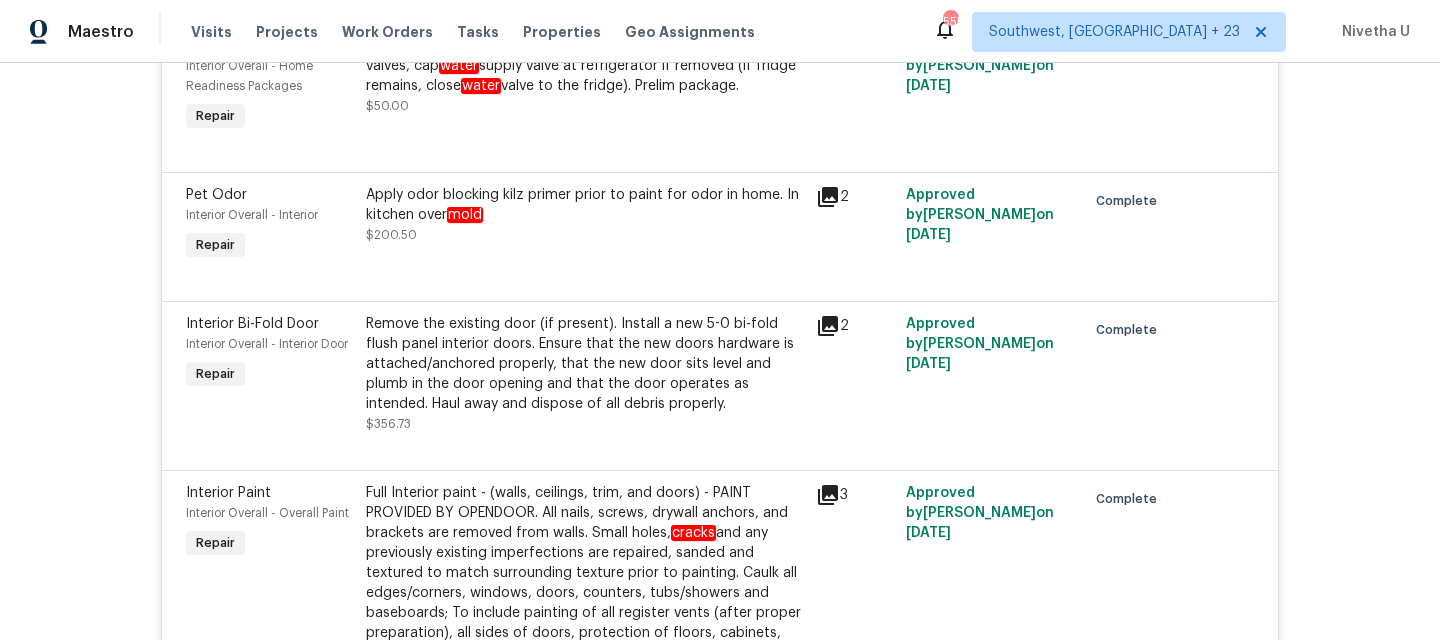 scroll, scrollTop: 1344, scrollLeft: 0, axis: vertical 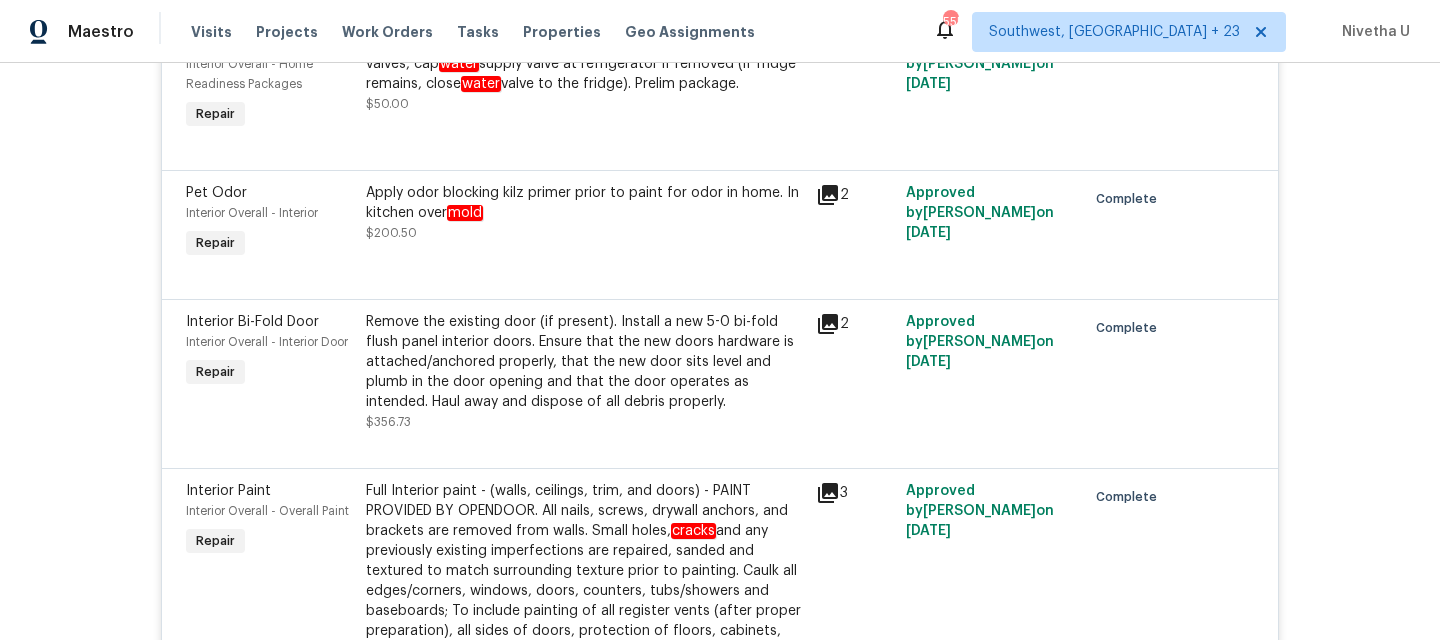 click at bounding box center (720, 275) 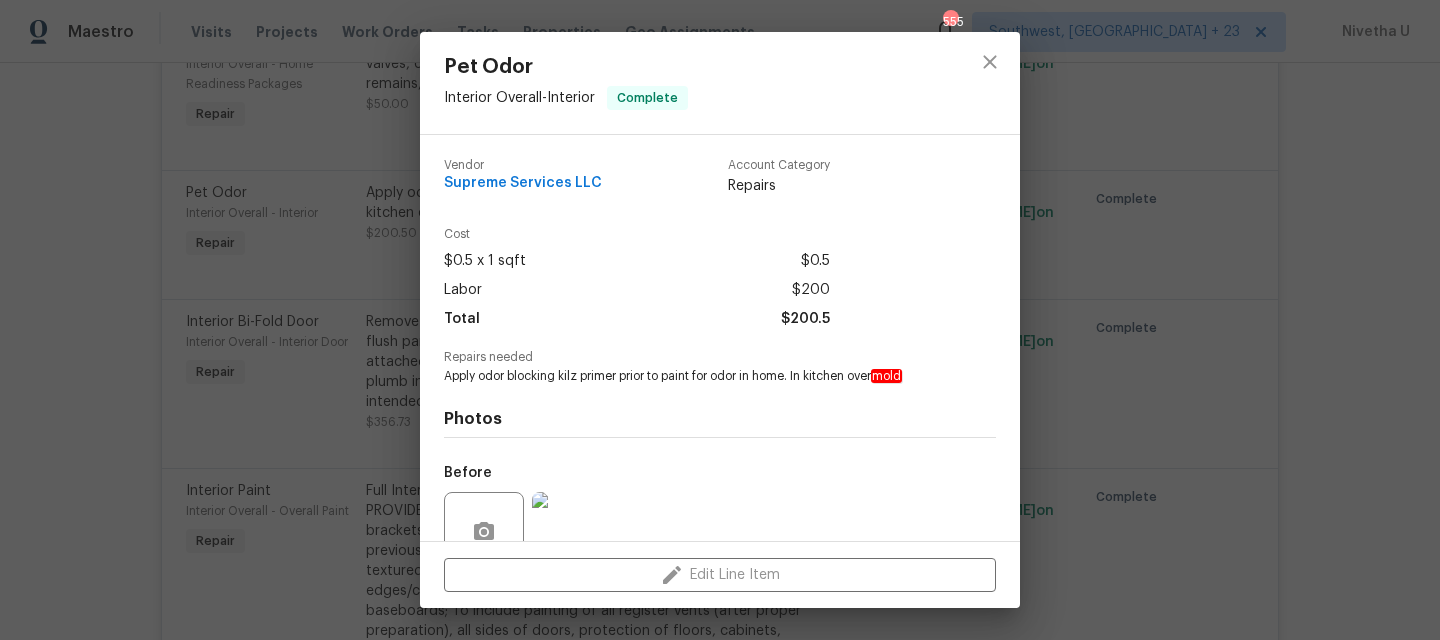 scroll, scrollTop: 180, scrollLeft: 0, axis: vertical 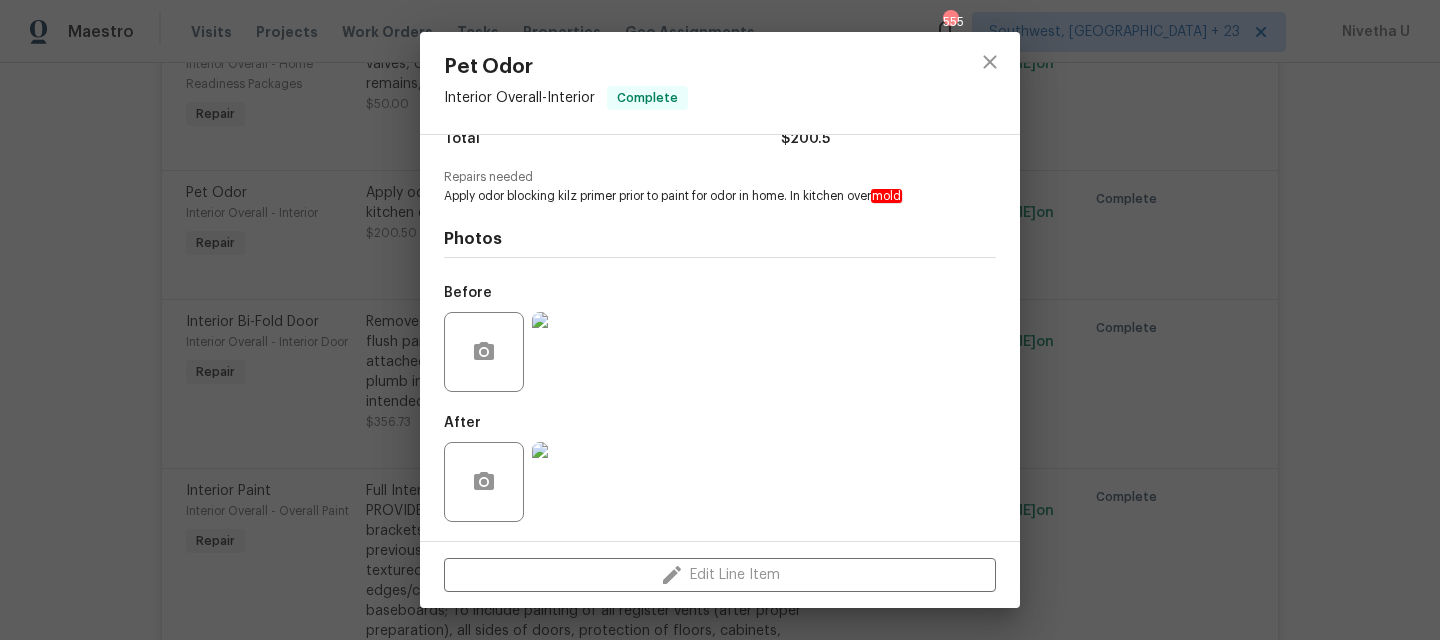 click on "Before" at bounding box center (486, 339) 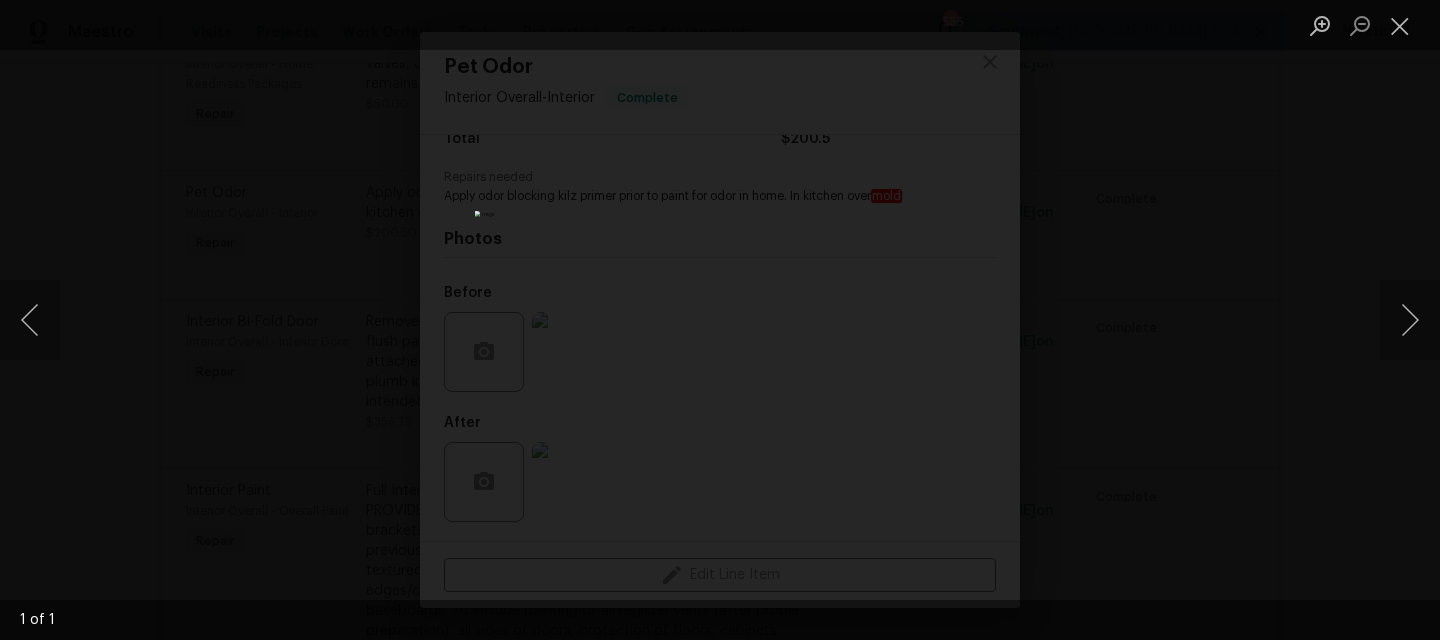 click at bounding box center (720, 320) 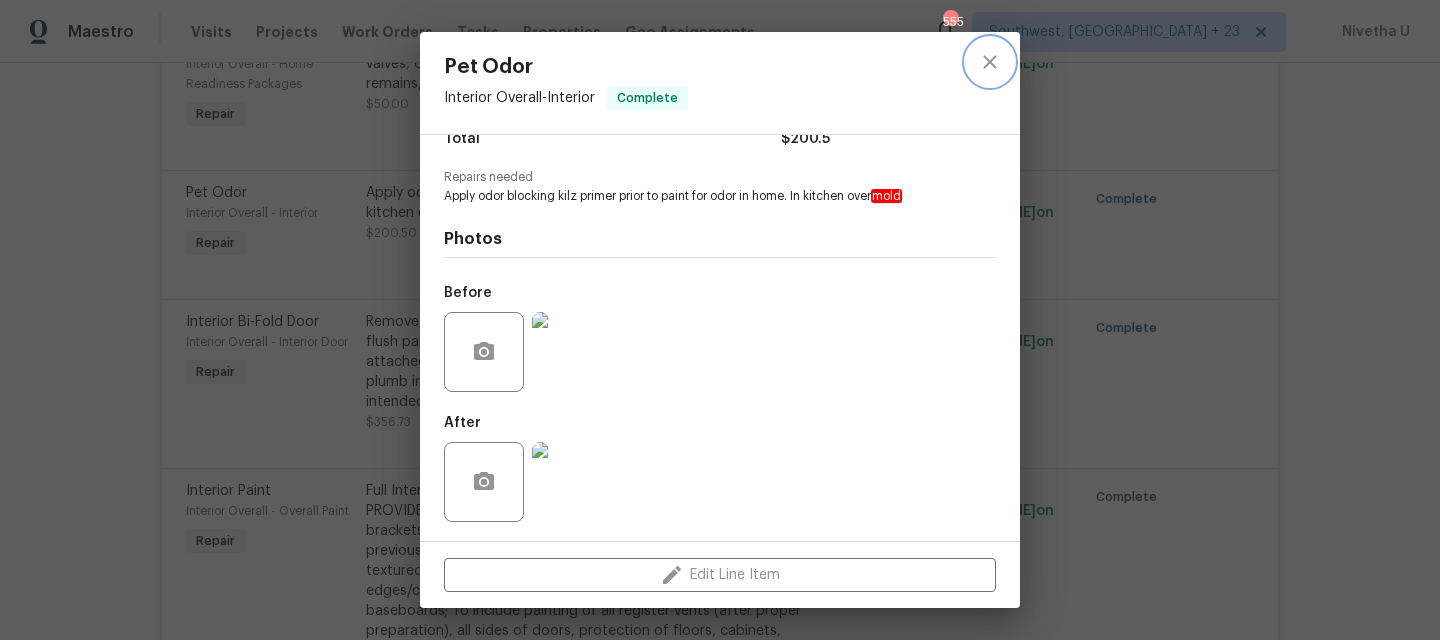 click 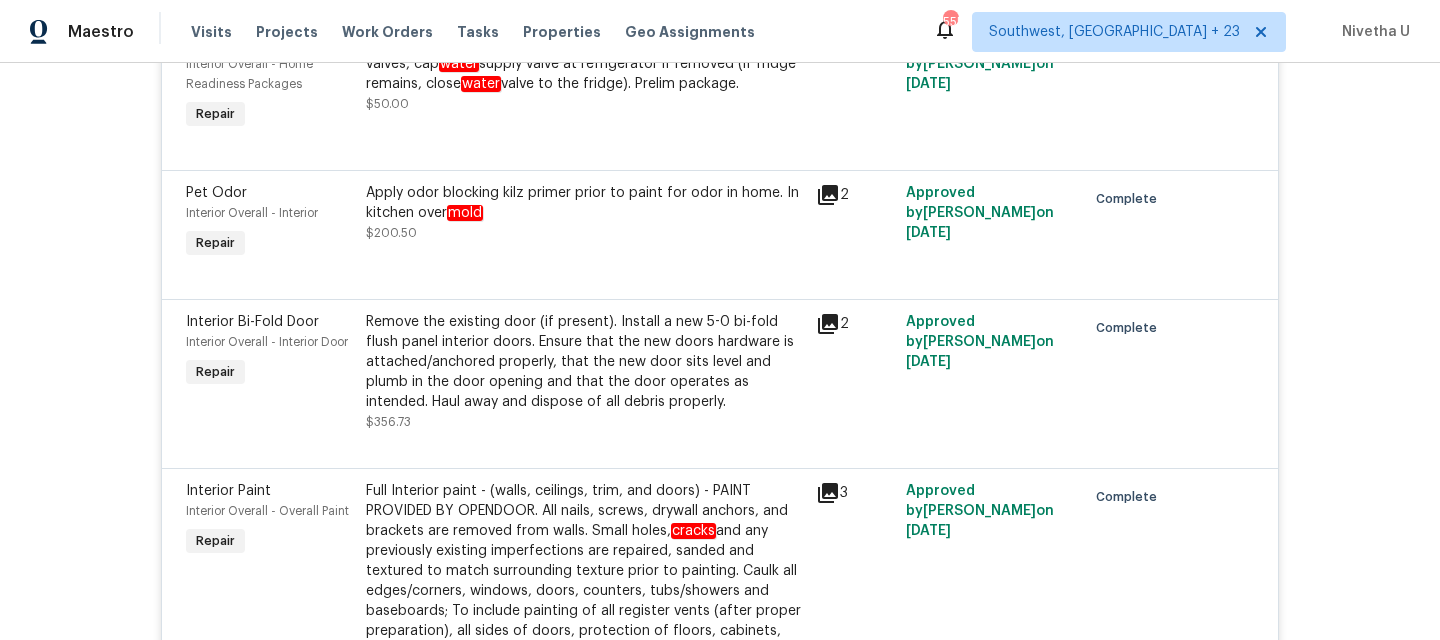 type 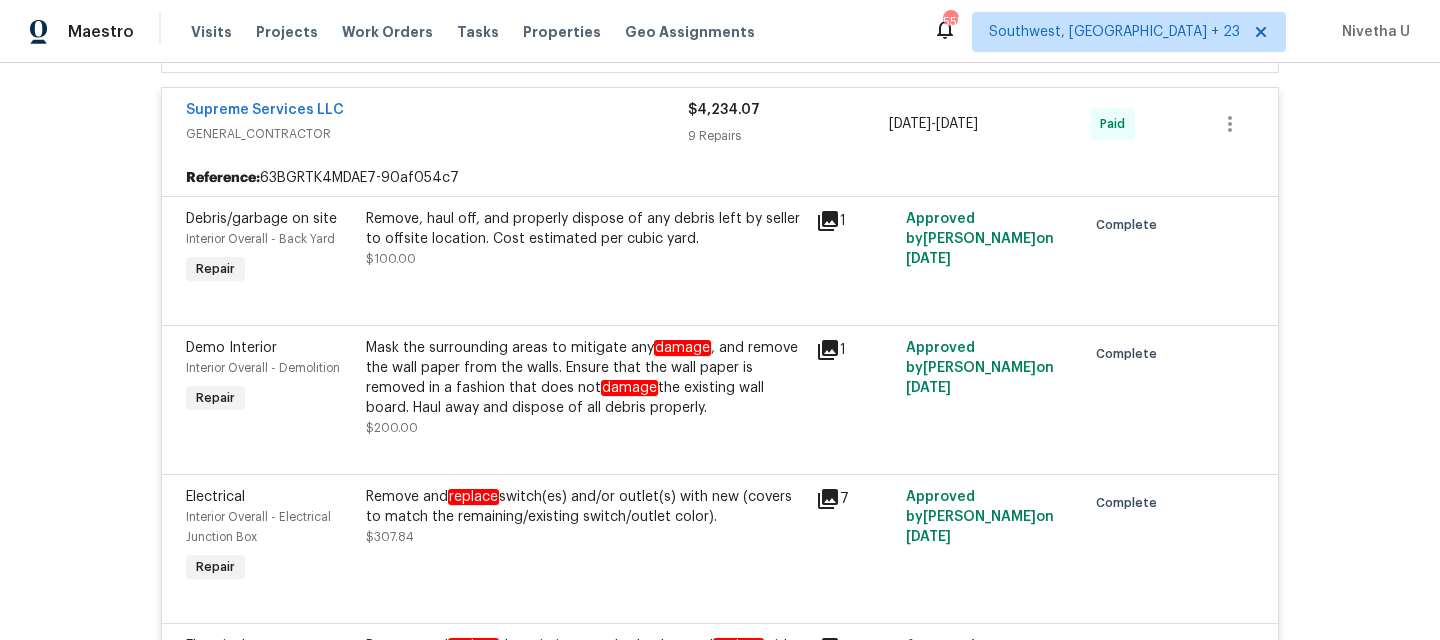 scroll, scrollTop: 449, scrollLeft: 0, axis: vertical 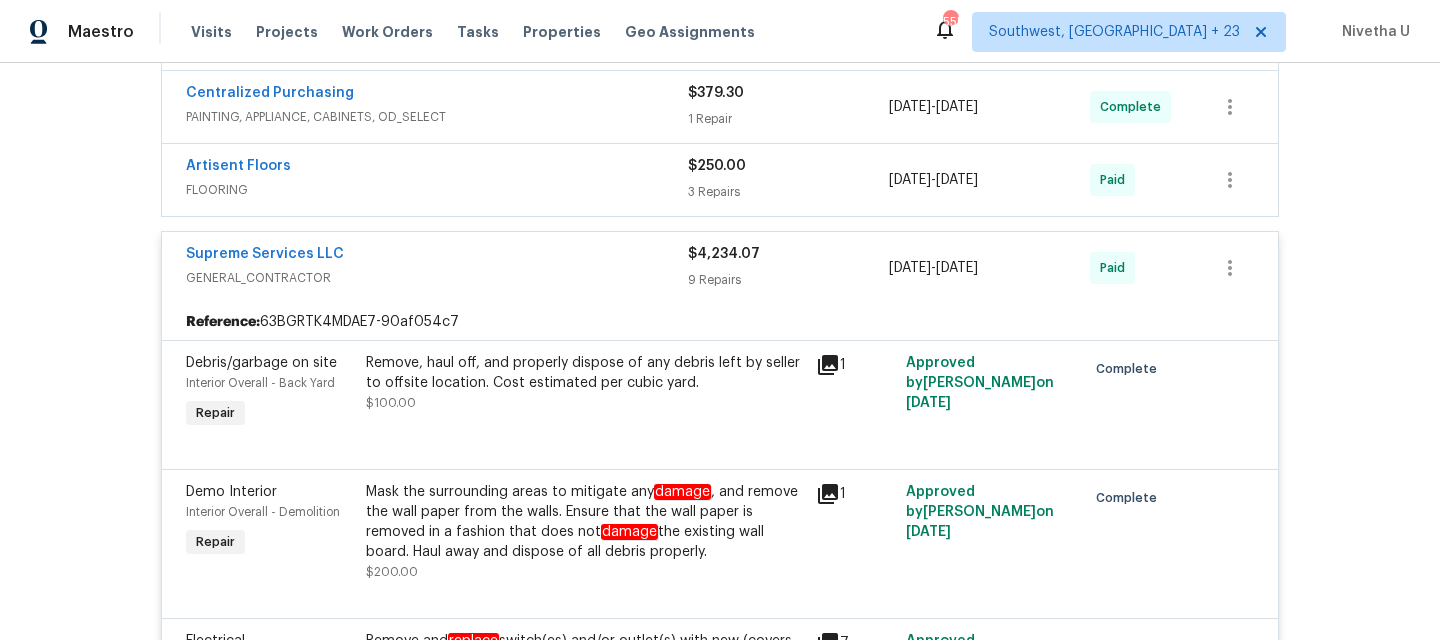 click on "GENERAL_CONTRACTOR" at bounding box center (437, 278) 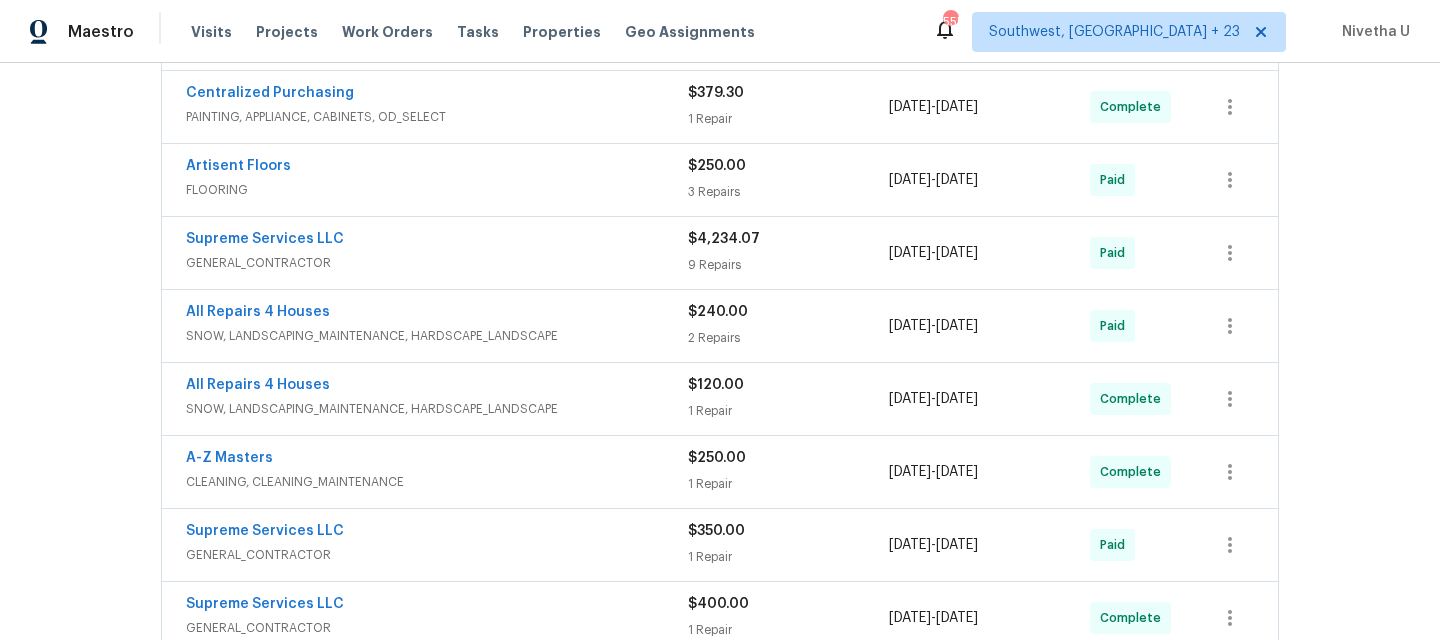 click on "Artisent Floors FLOORING $250.00 3 Repairs 5/15/2025  -  5/16/2025 Paid" at bounding box center [720, 180] 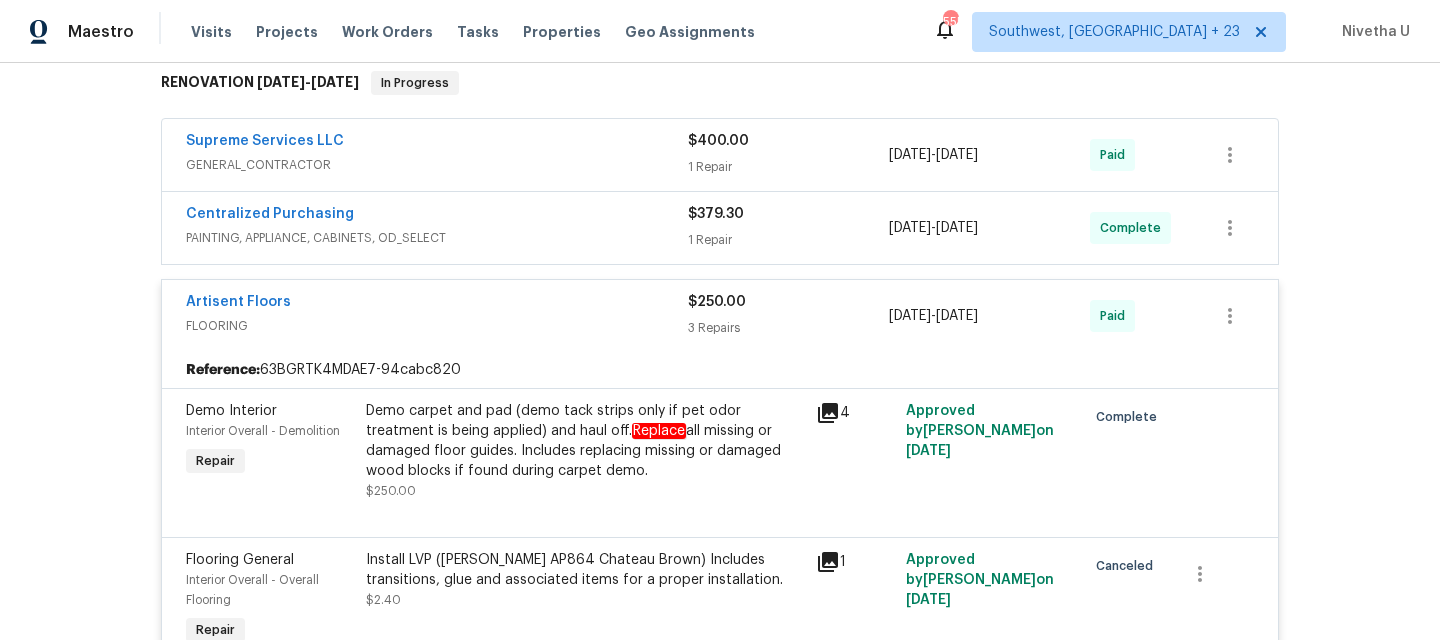 scroll, scrollTop: 323, scrollLeft: 0, axis: vertical 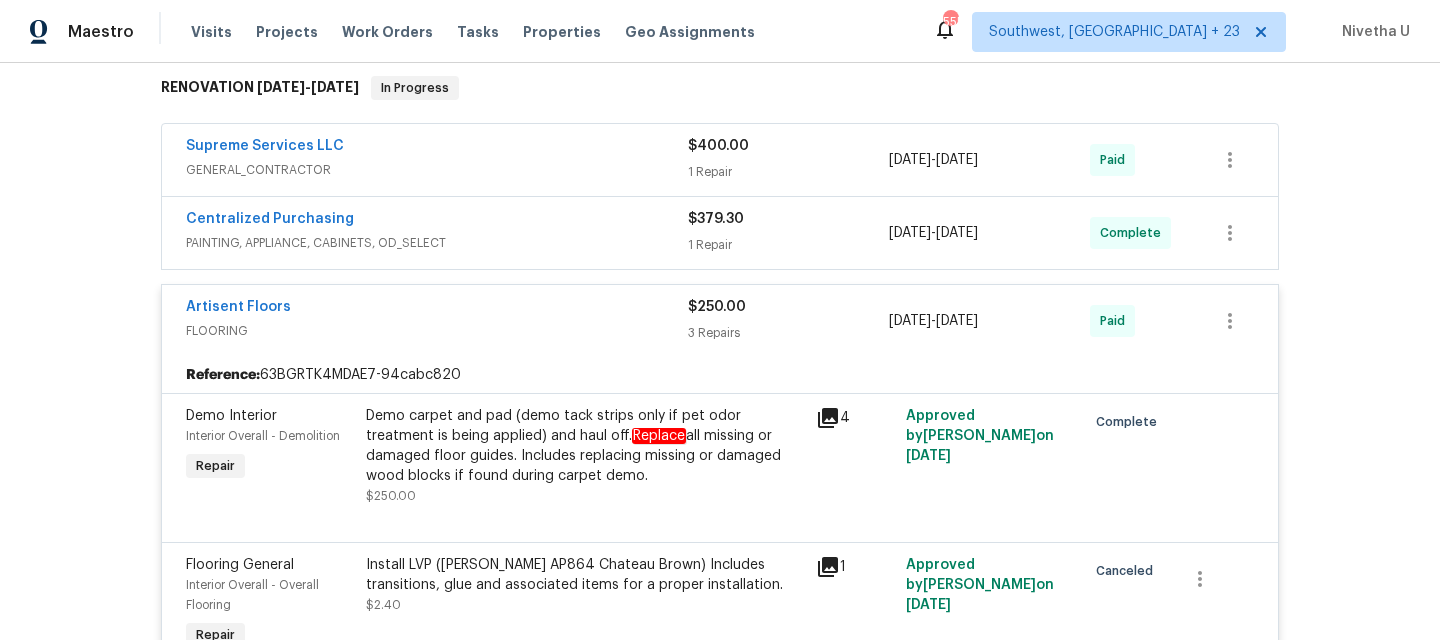 click on "Artisent Floors" at bounding box center [437, 309] 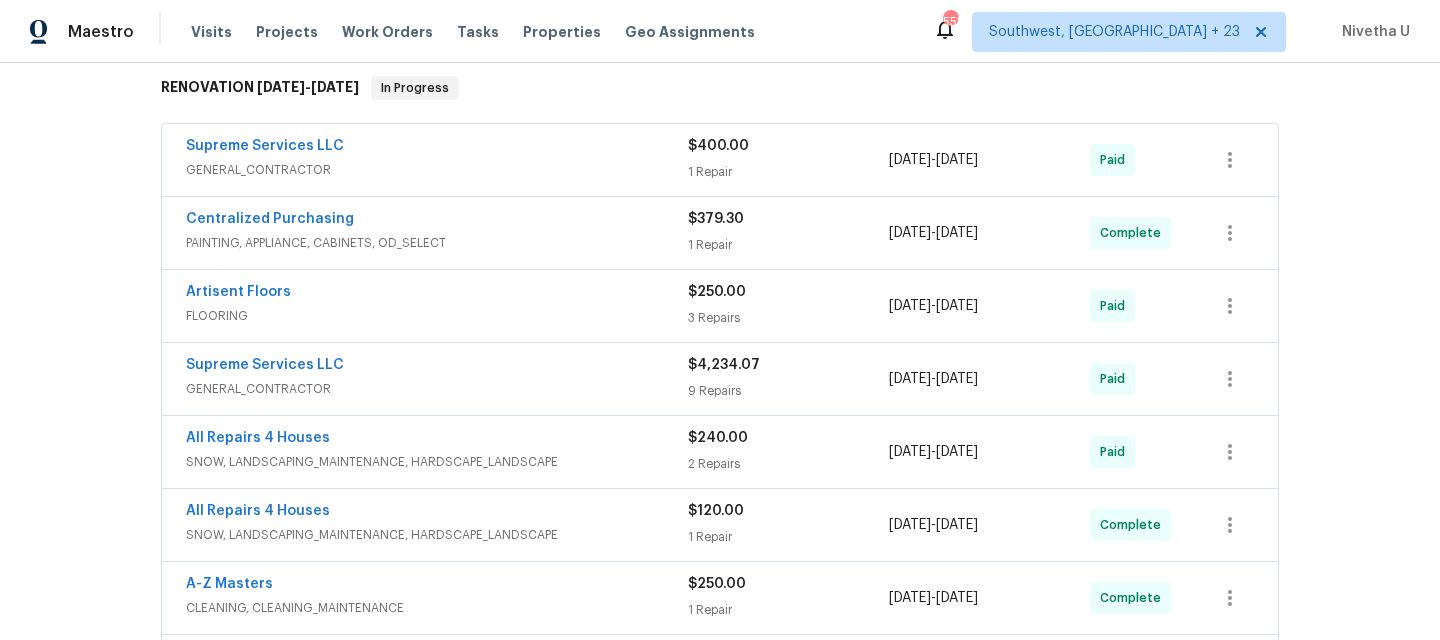 click on "Centralized Purchasing" at bounding box center [437, 221] 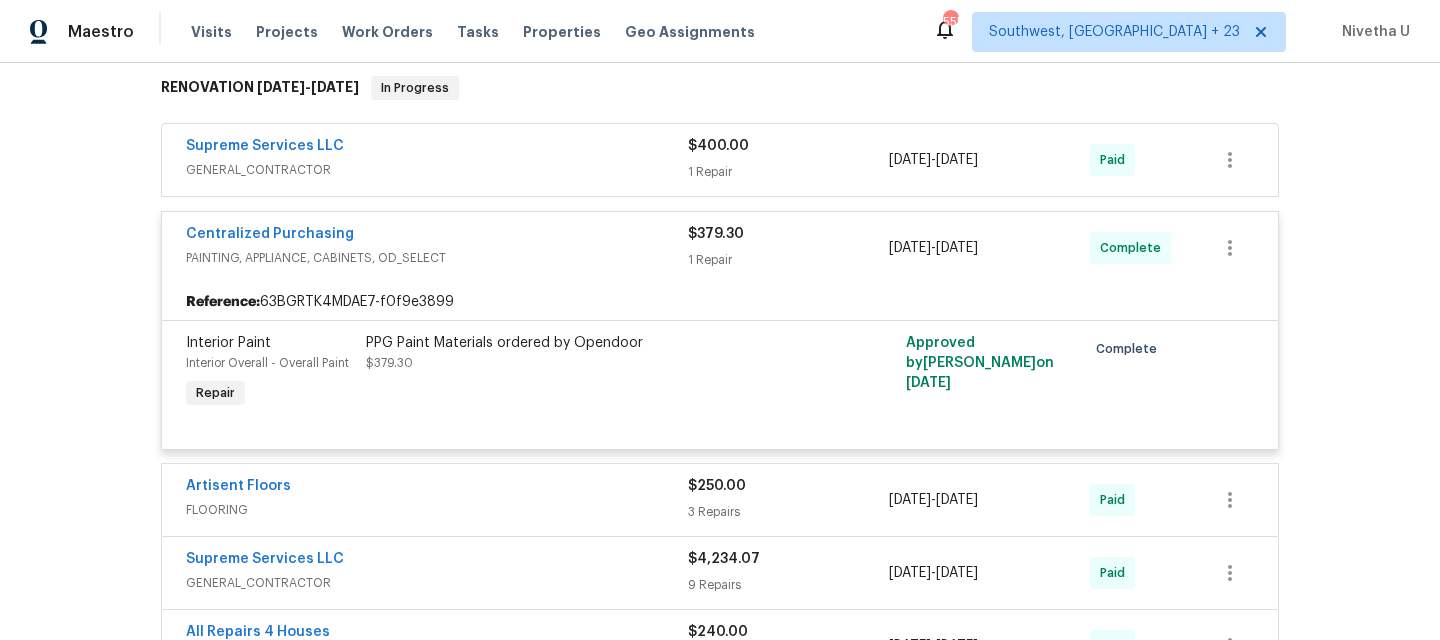click on "Centralized Purchasing" at bounding box center (437, 236) 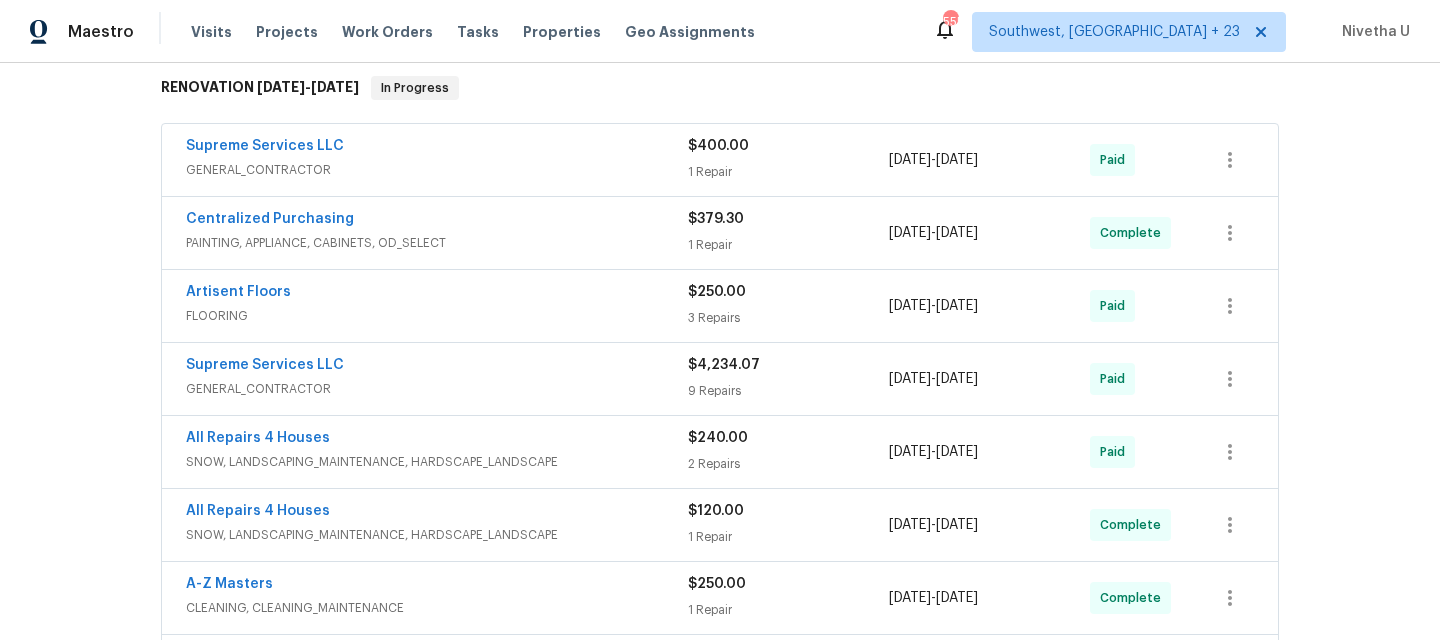 click on "Supreme Services LLC" at bounding box center [437, 148] 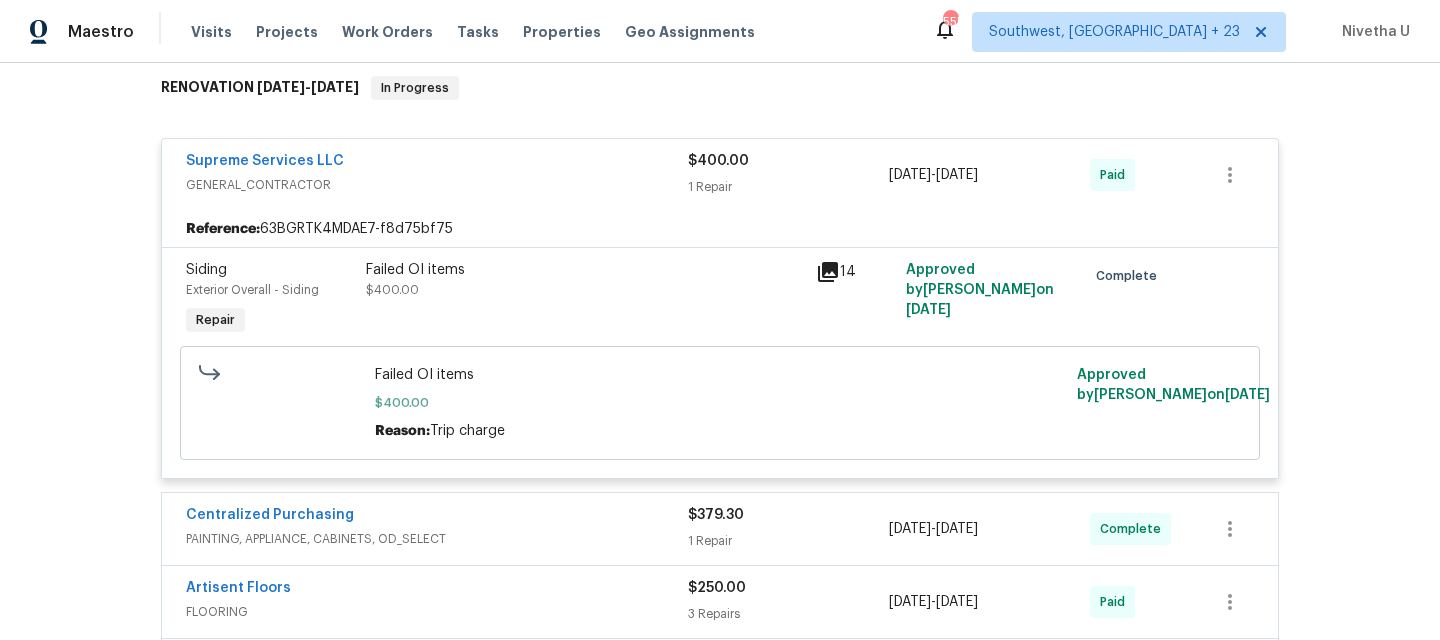 click on "Supreme Services LLC" at bounding box center [437, 163] 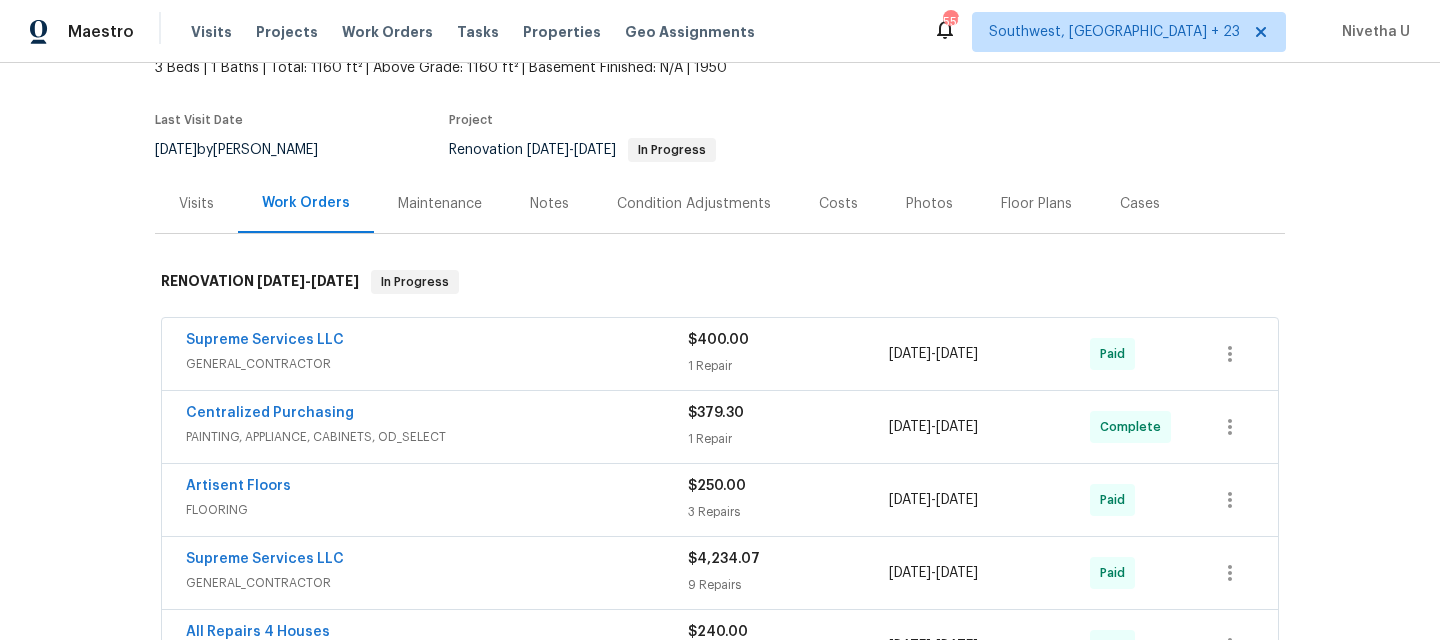 scroll, scrollTop: 128, scrollLeft: 0, axis: vertical 